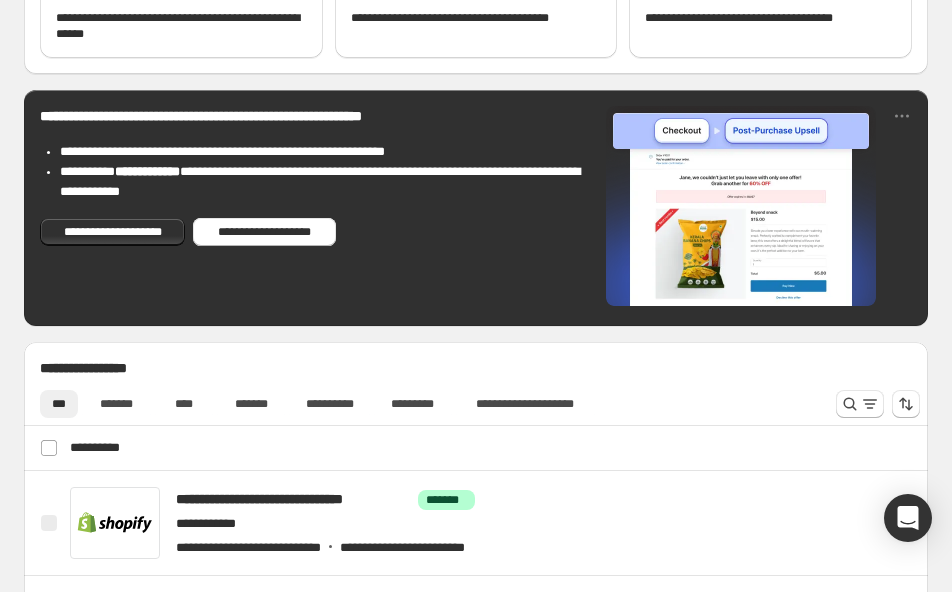 scroll, scrollTop: 77, scrollLeft: 0, axis: vertical 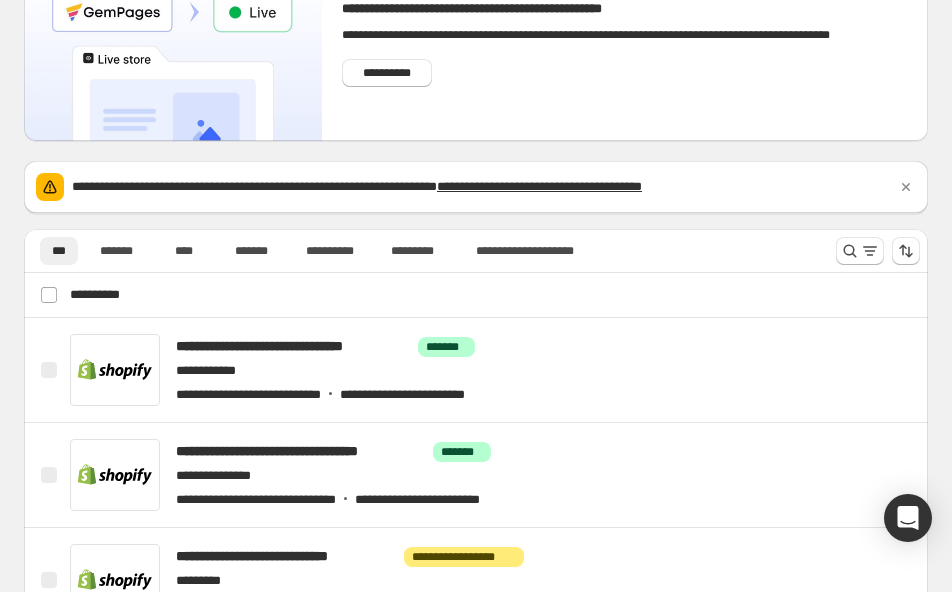 click on "**********" at bounding box center [478, 295] 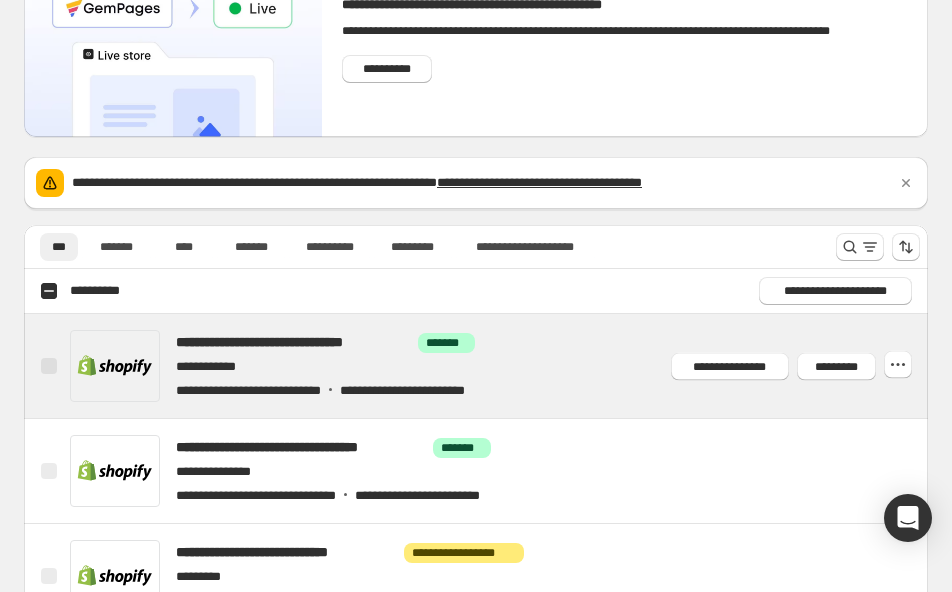 scroll, scrollTop: 100, scrollLeft: 0, axis: vertical 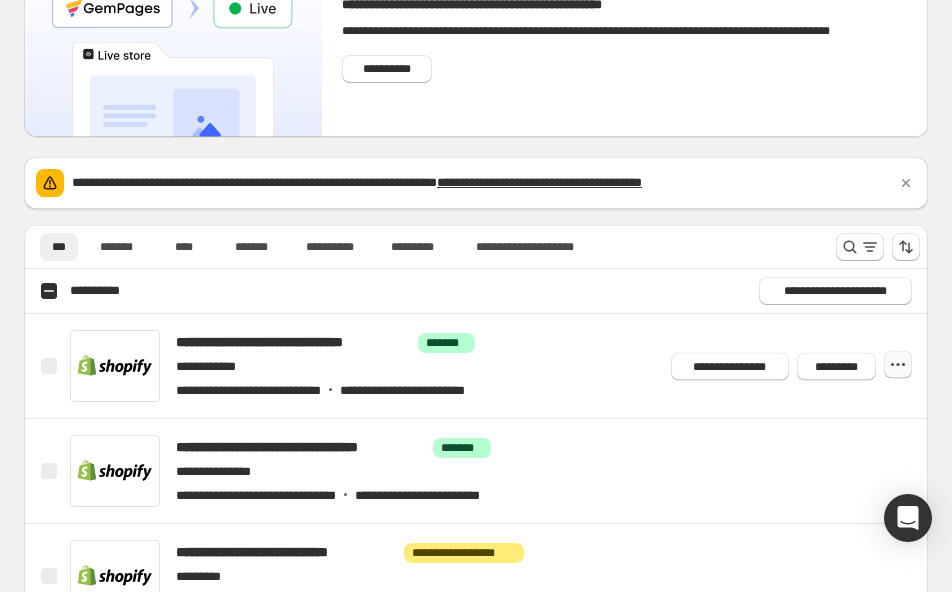 click at bounding box center [898, 365] 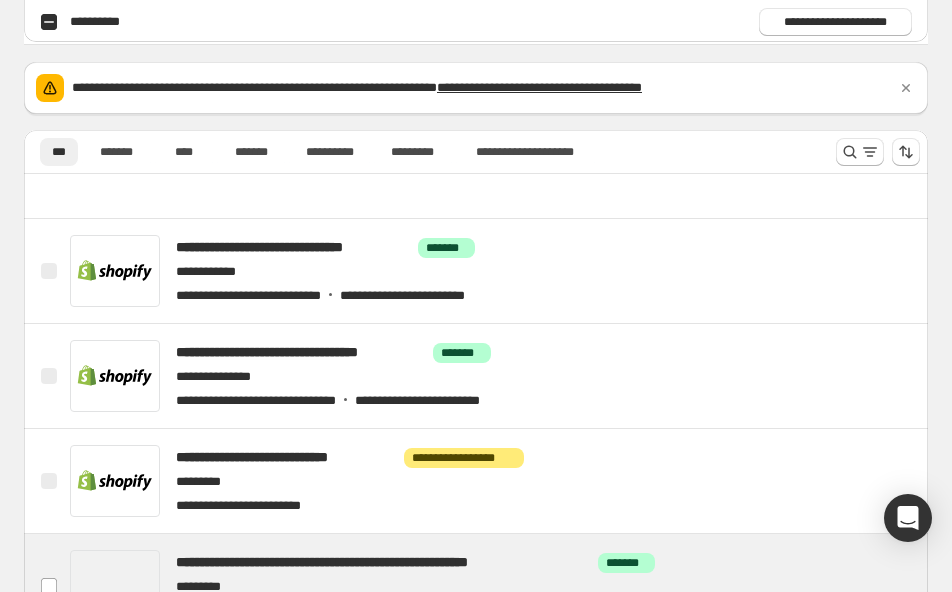 scroll, scrollTop: 133, scrollLeft: 0, axis: vertical 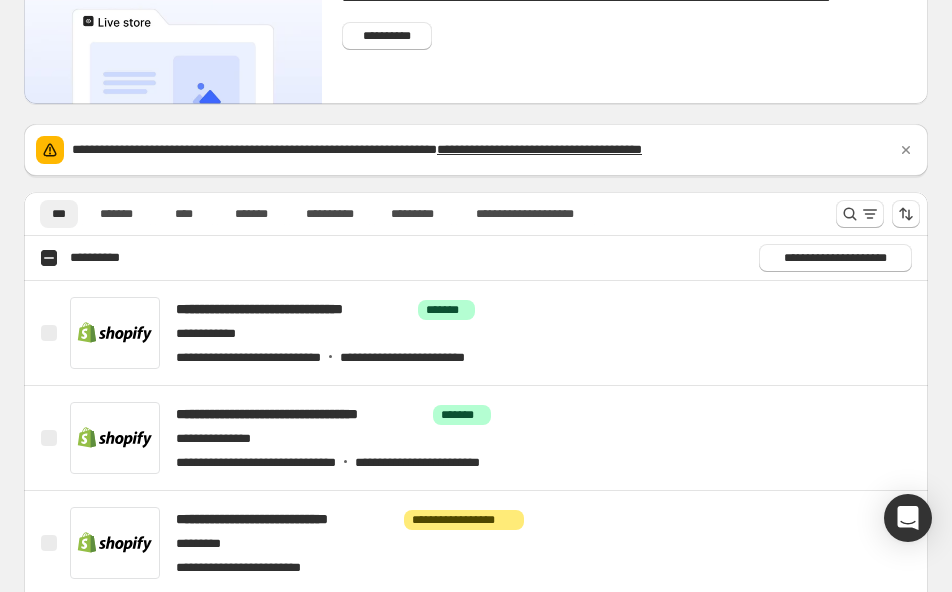 click on "**********" at bounding box center [87, 258] 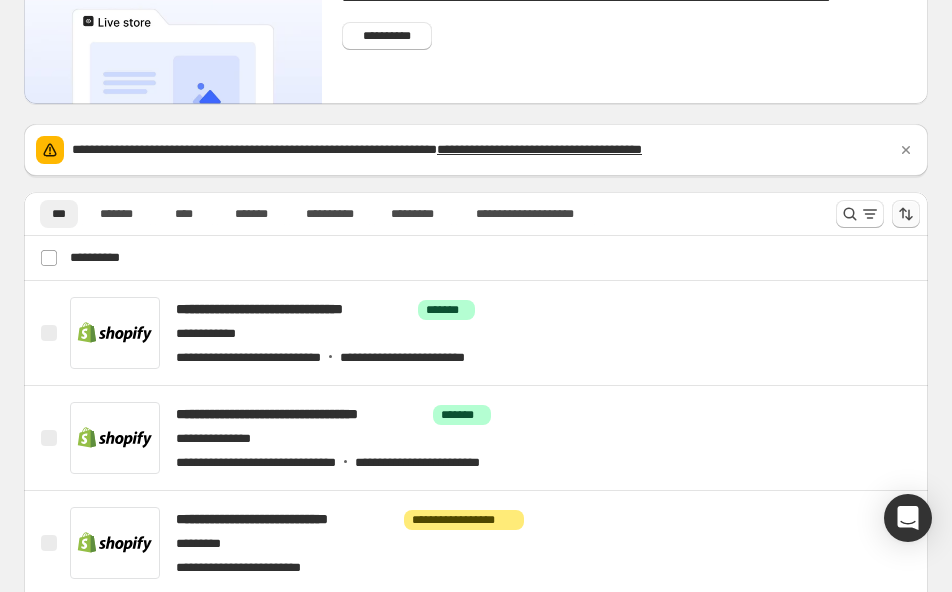click 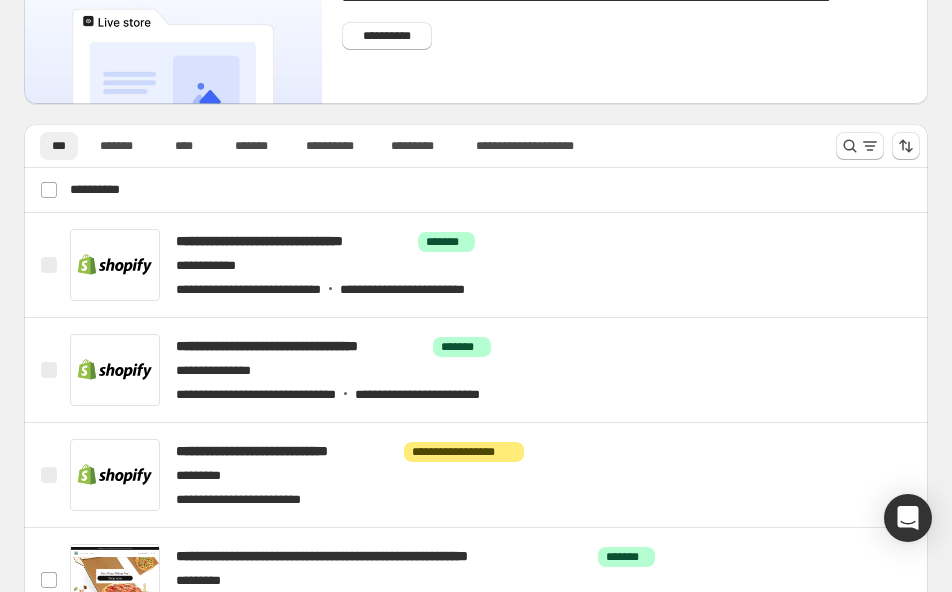 click on "**********" at bounding box center [478, 190] 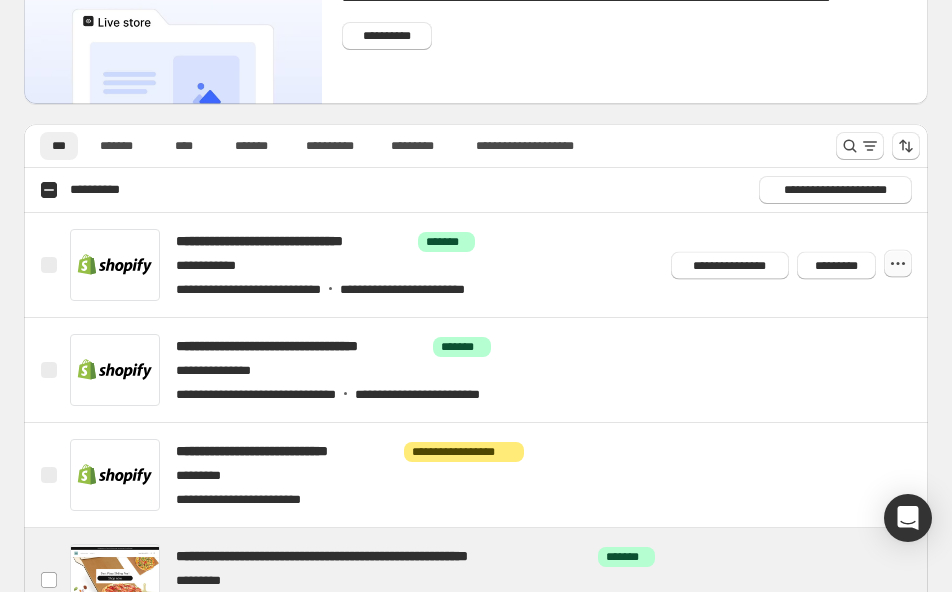 click 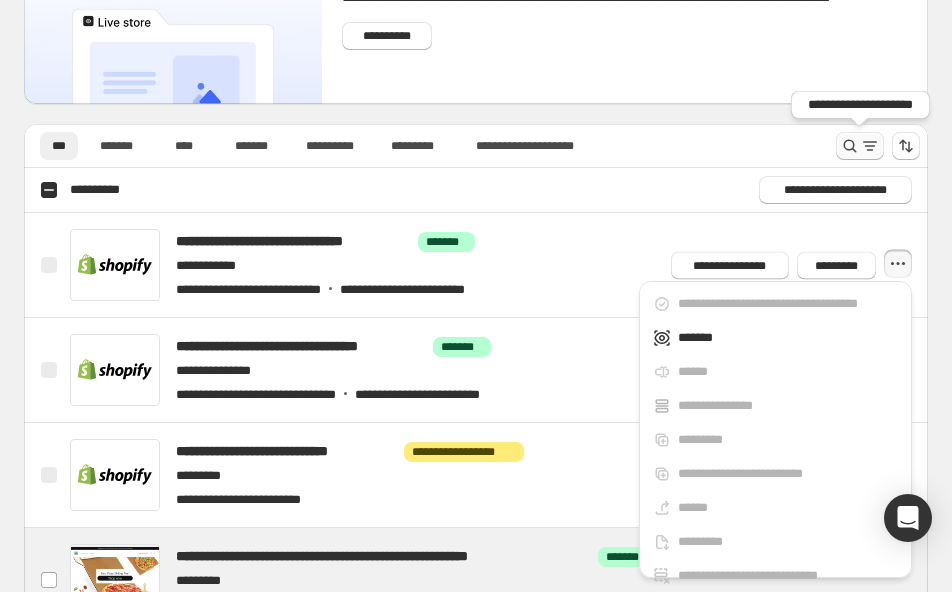 click 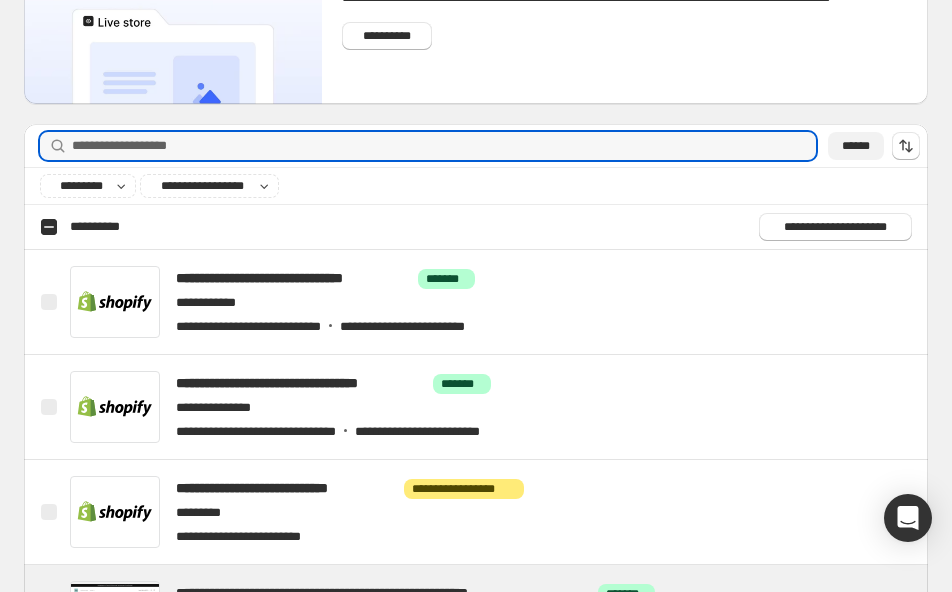 click on "******" at bounding box center [856, 146] 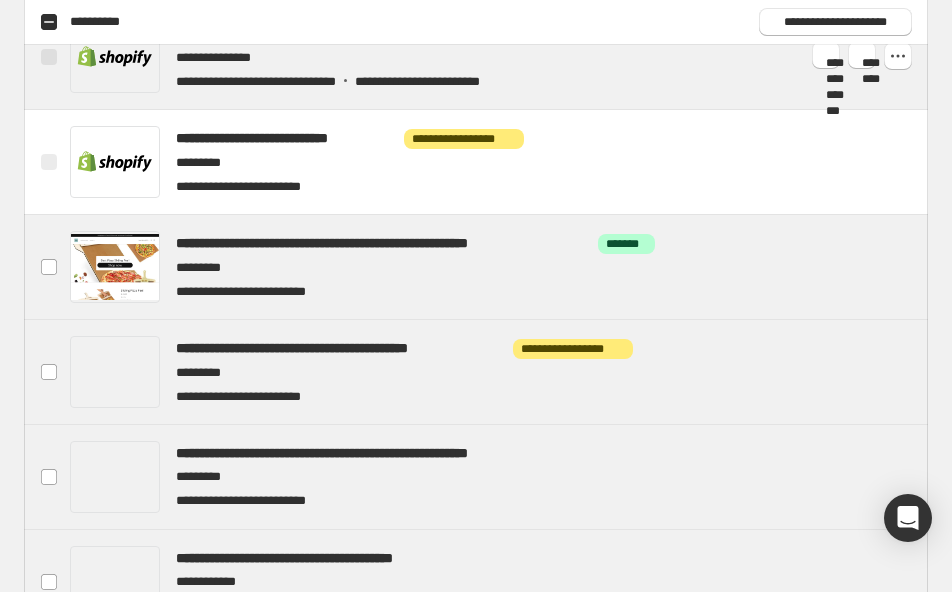 scroll, scrollTop: 744, scrollLeft: 0, axis: vertical 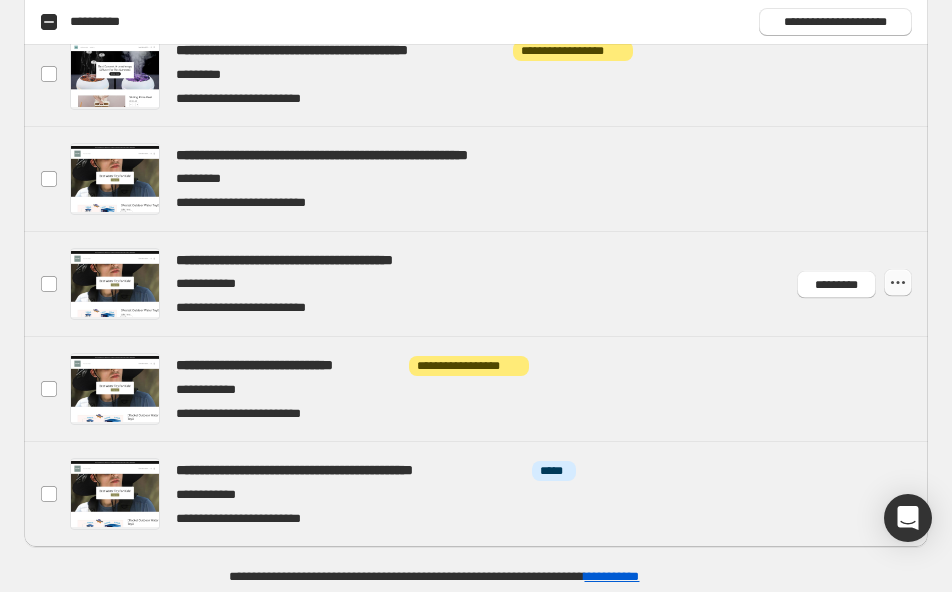 drag, startPoint x: 886, startPoint y: 276, endPoint x: 893, endPoint y: 286, distance: 12.206555 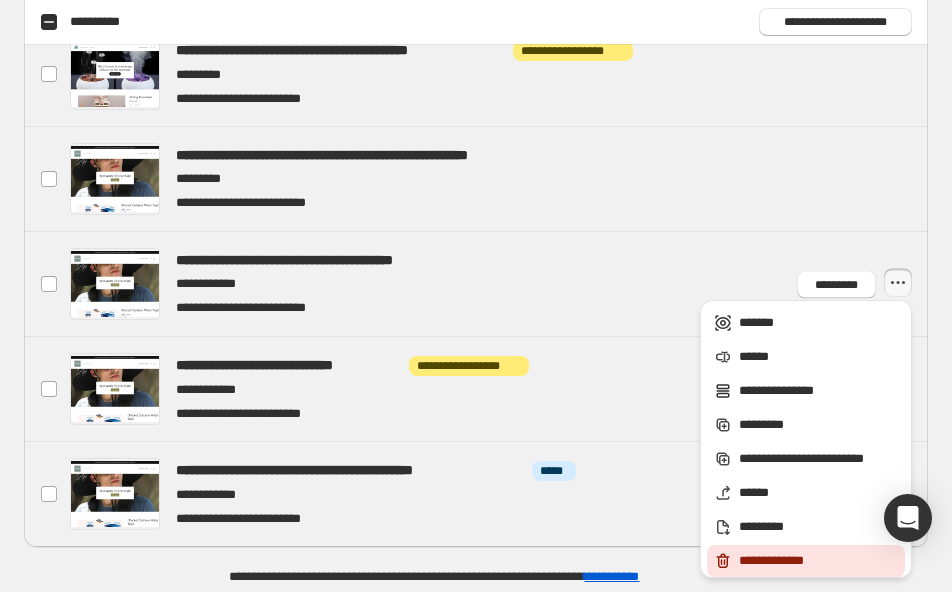 click on "**********" at bounding box center [819, 561] 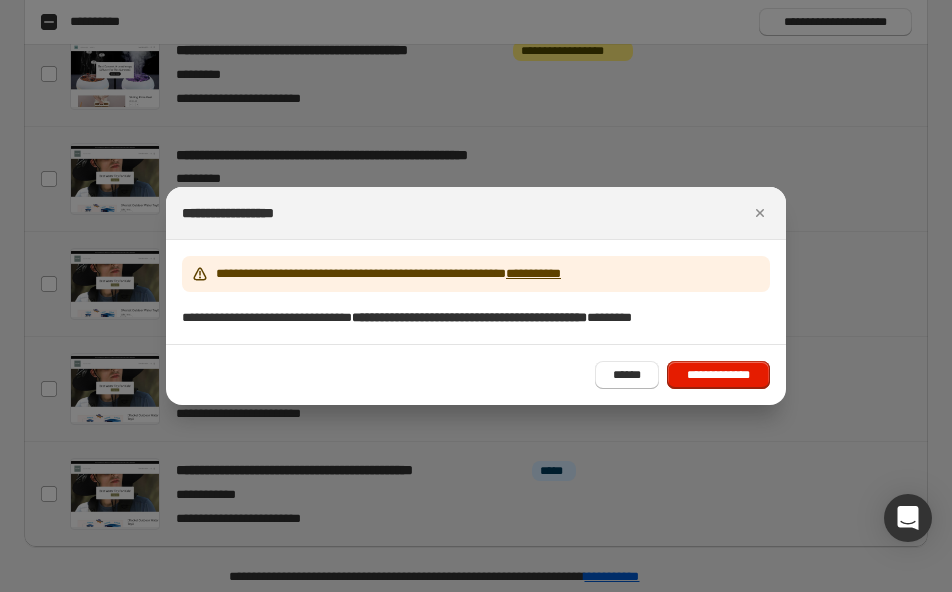click on "**********" at bounding box center (718, 375) 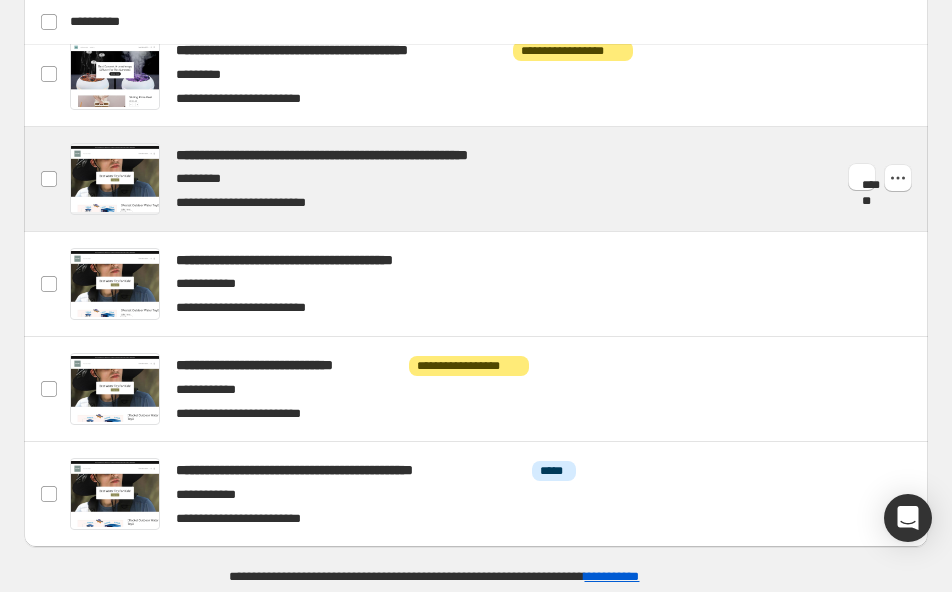 scroll, scrollTop: 640, scrollLeft: 0, axis: vertical 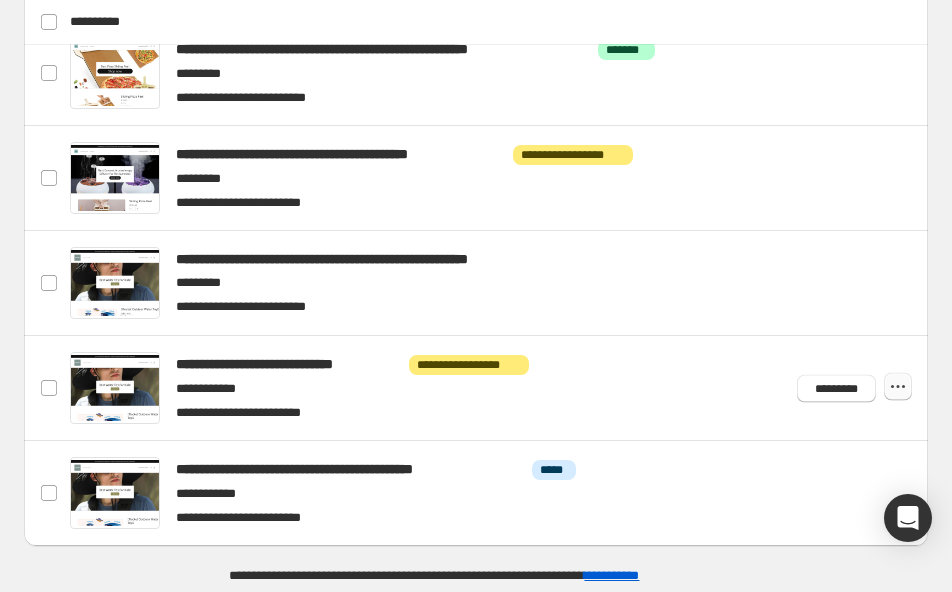 click 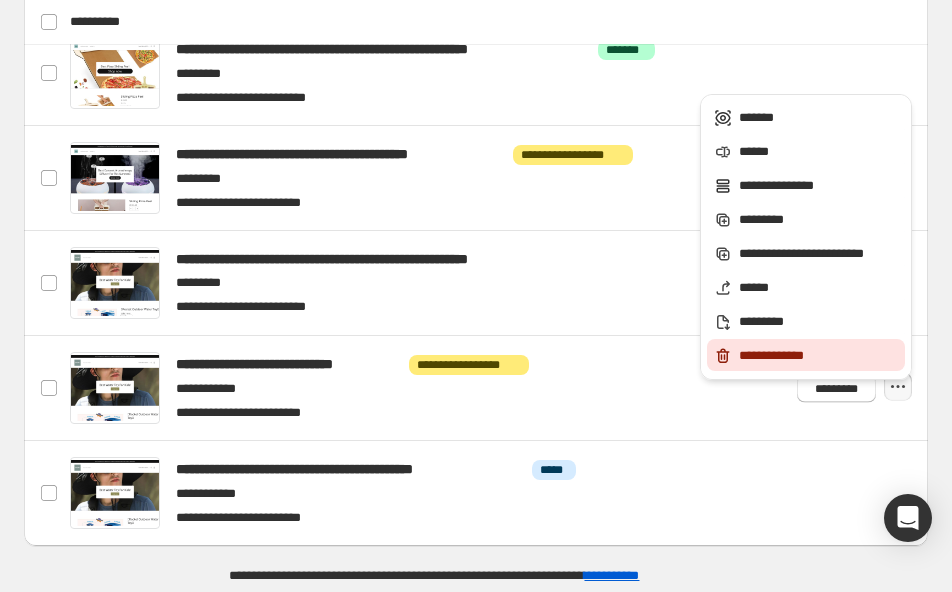 click on "**********" at bounding box center (819, 356) 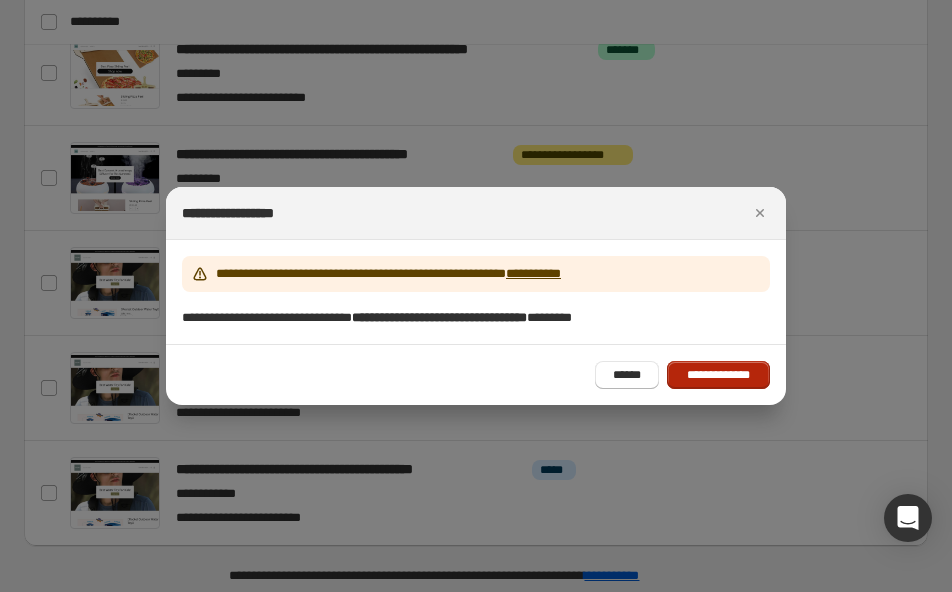 click on "**********" at bounding box center [718, 375] 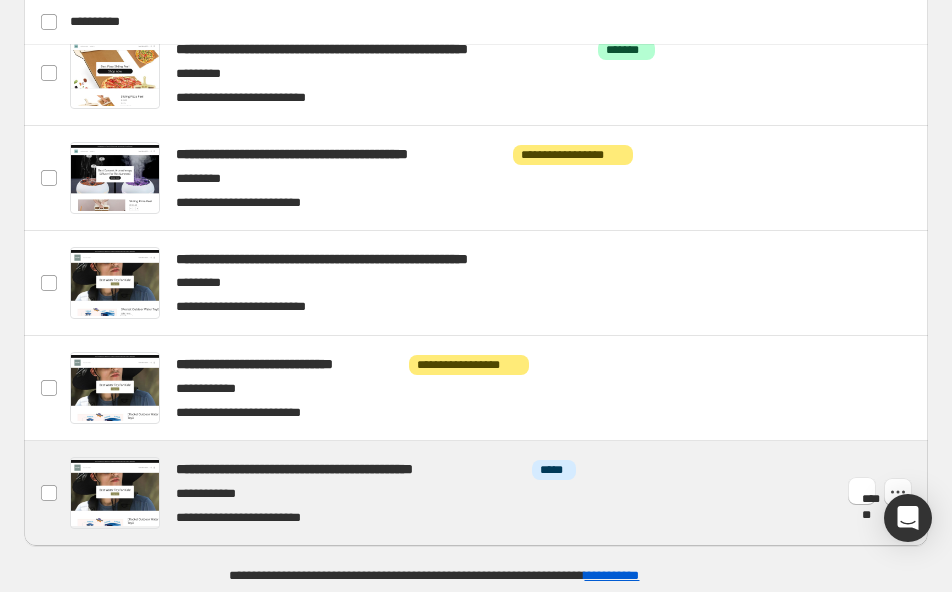 scroll, scrollTop: 535, scrollLeft: 0, axis: vertical 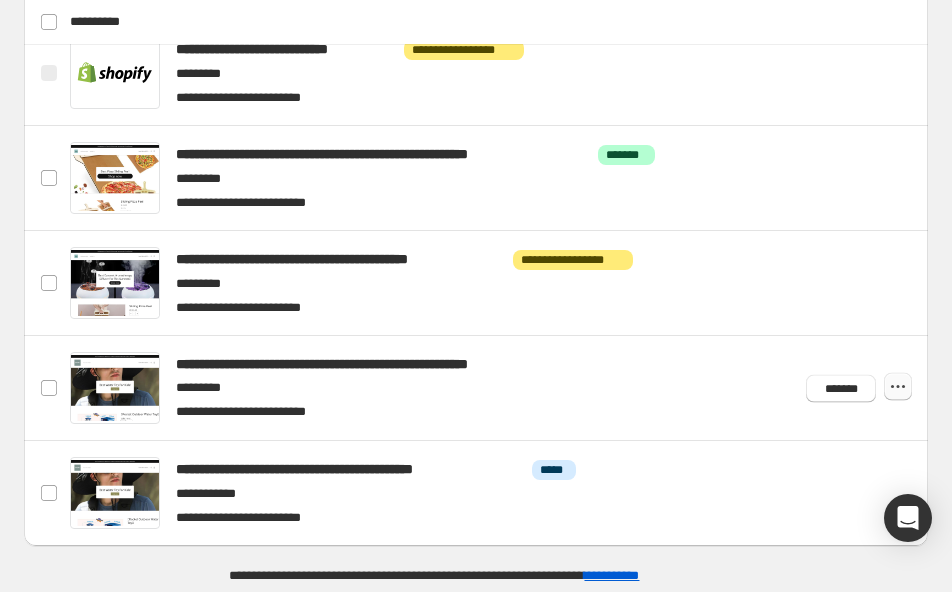 click 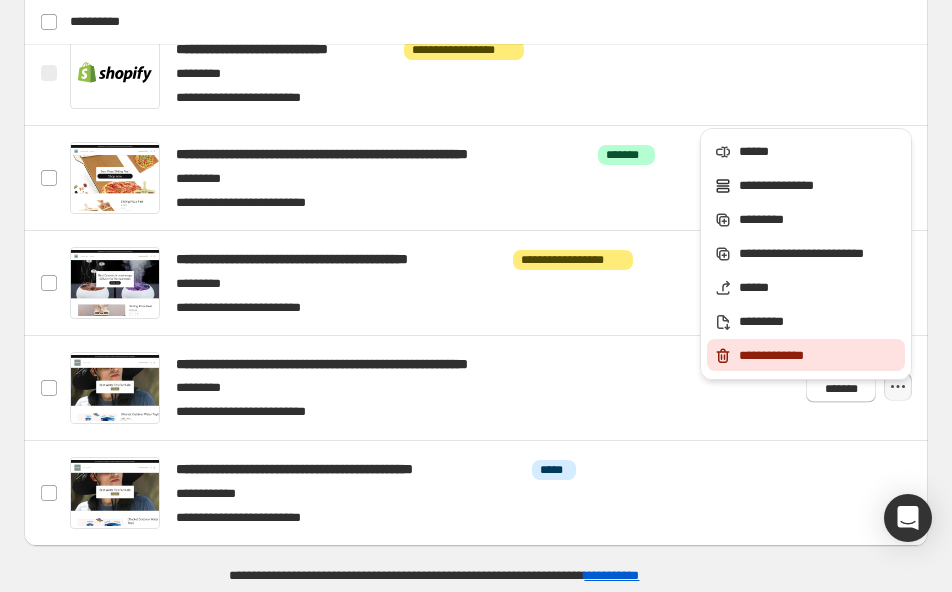 click on "**********" at bounding box center (819, 356) 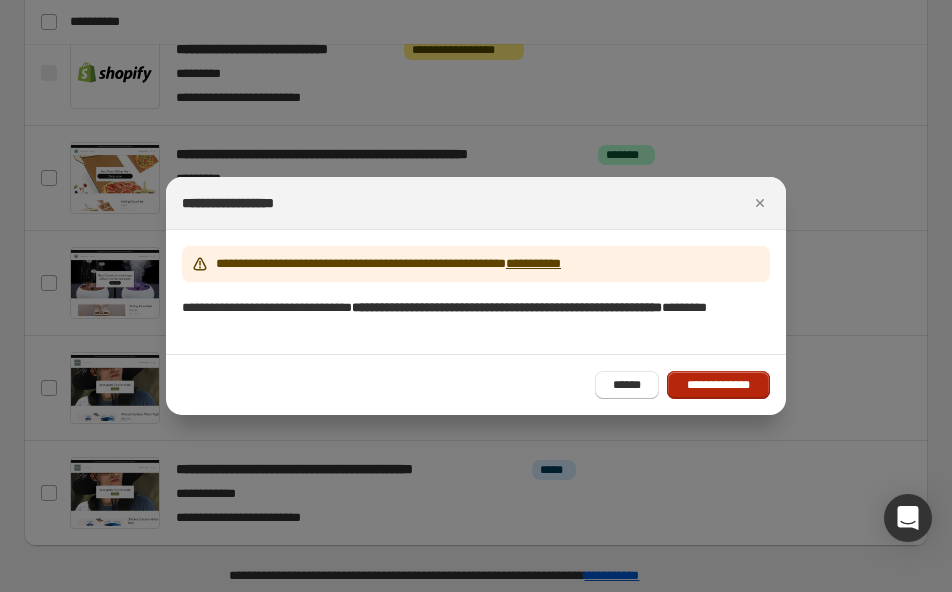 click on "**********" at bounding box center [718, 385] 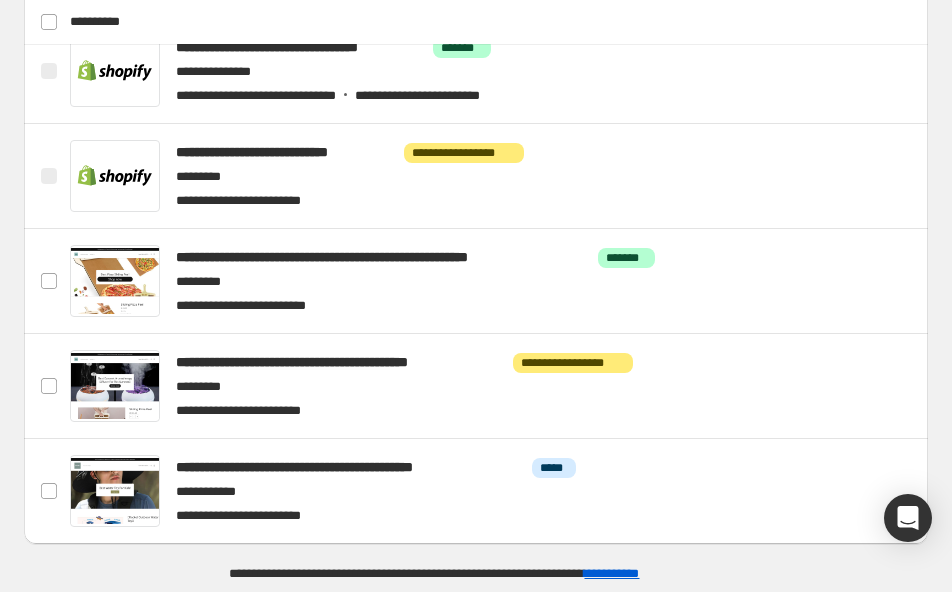 scroll, scrollTop: 430, scrollLeft: 0, axis: vertical 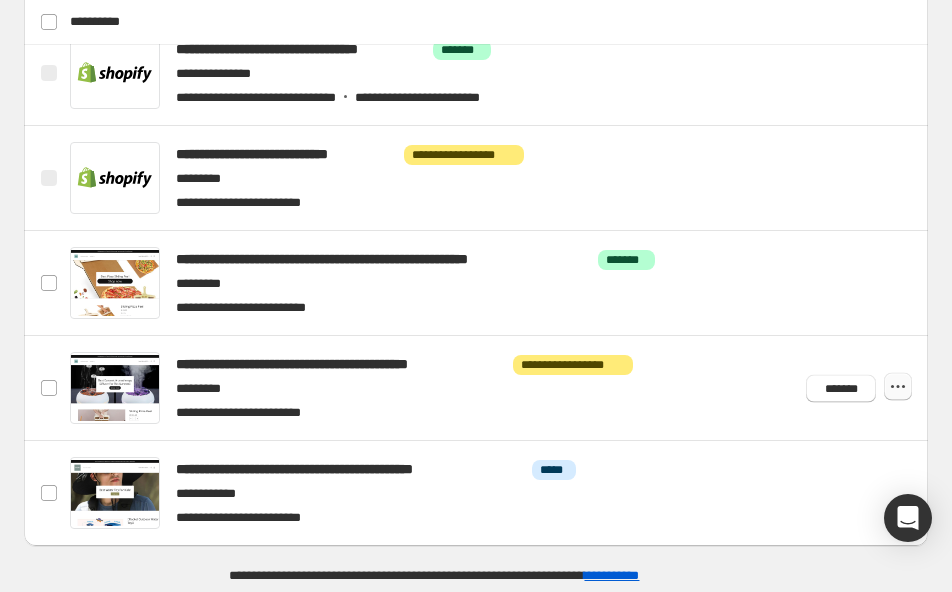 click 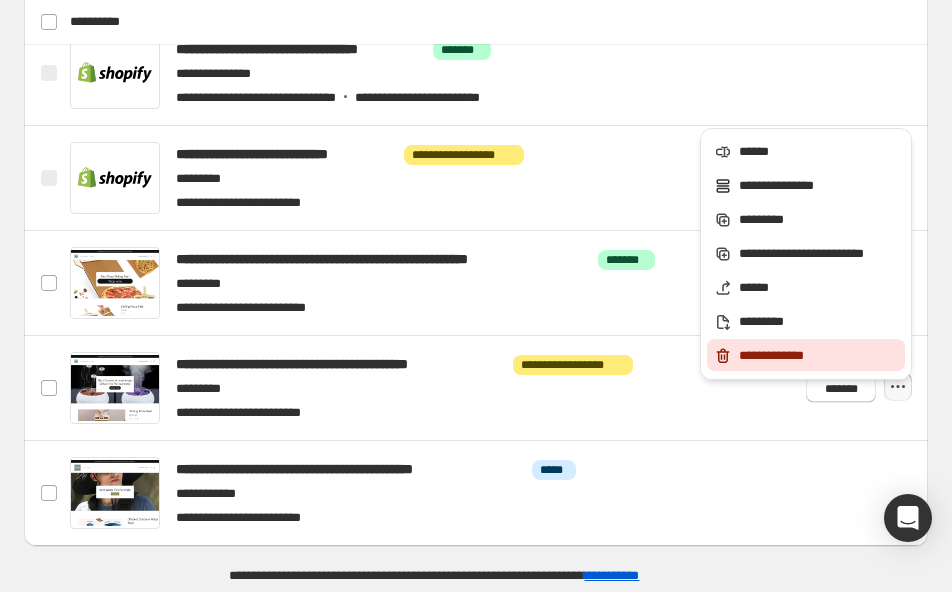 click on "**********" at bounding box center [806, 355] 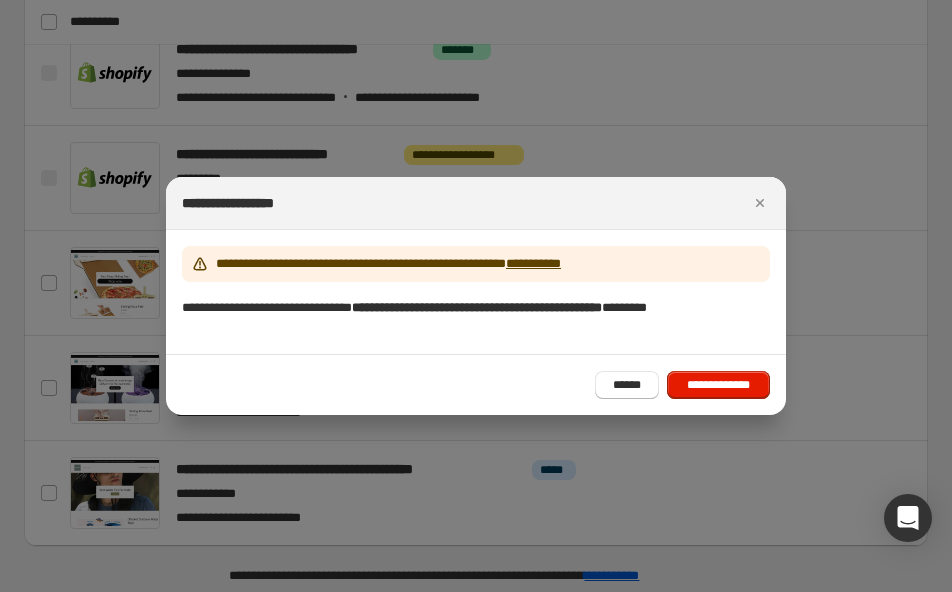 click on "**********" at bounding box center [718, 385] 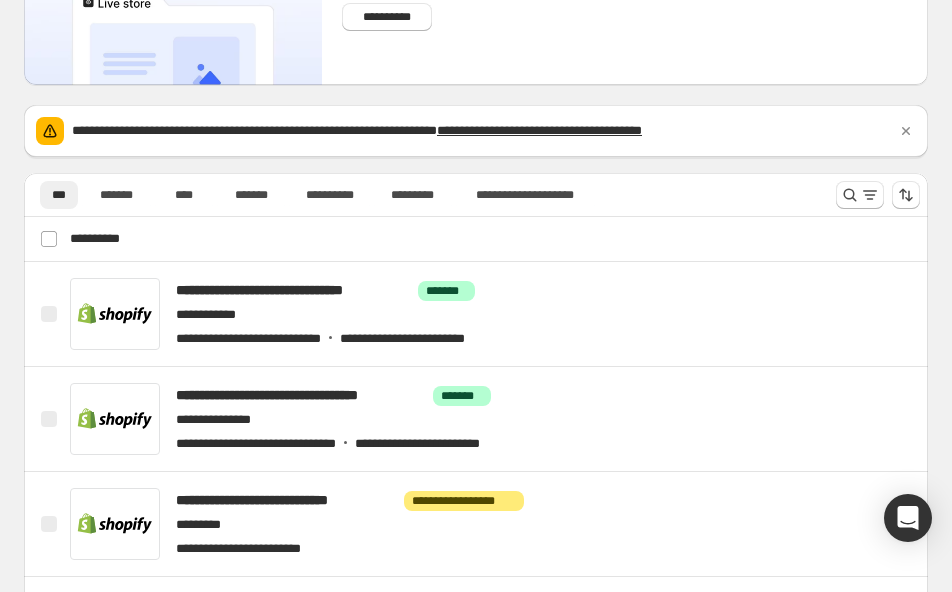 scroll, scrollTop: 0, scrollLeft: 0, axis: both 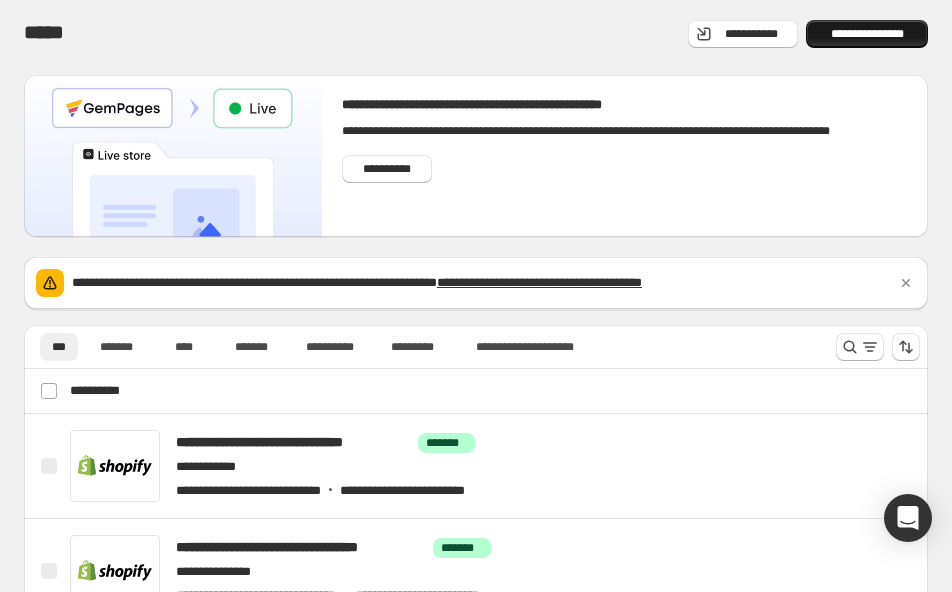 click on "**********" at bounding box center [867, 34] 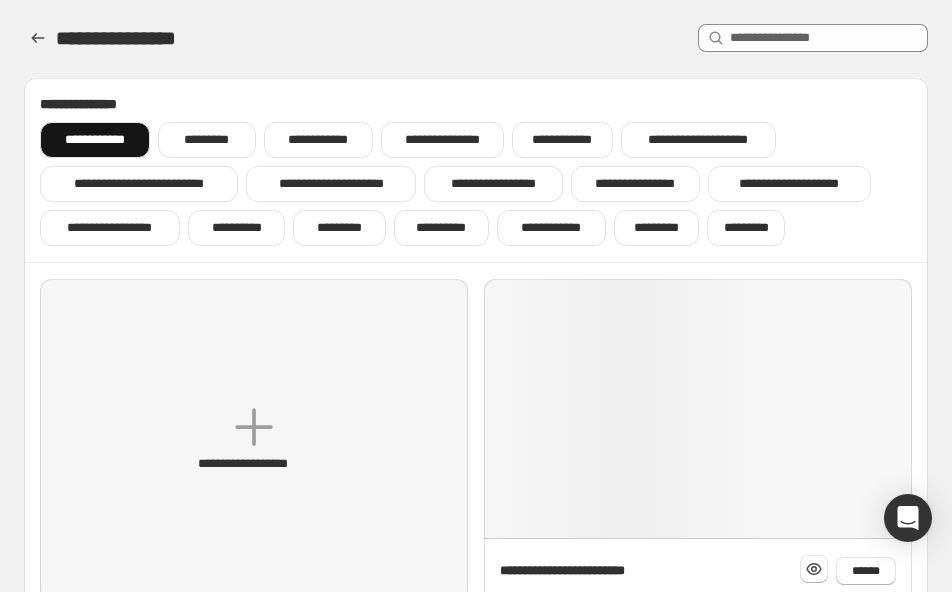 scroll, scrollTop: 154, scrollLeft: 0, axis: vertical 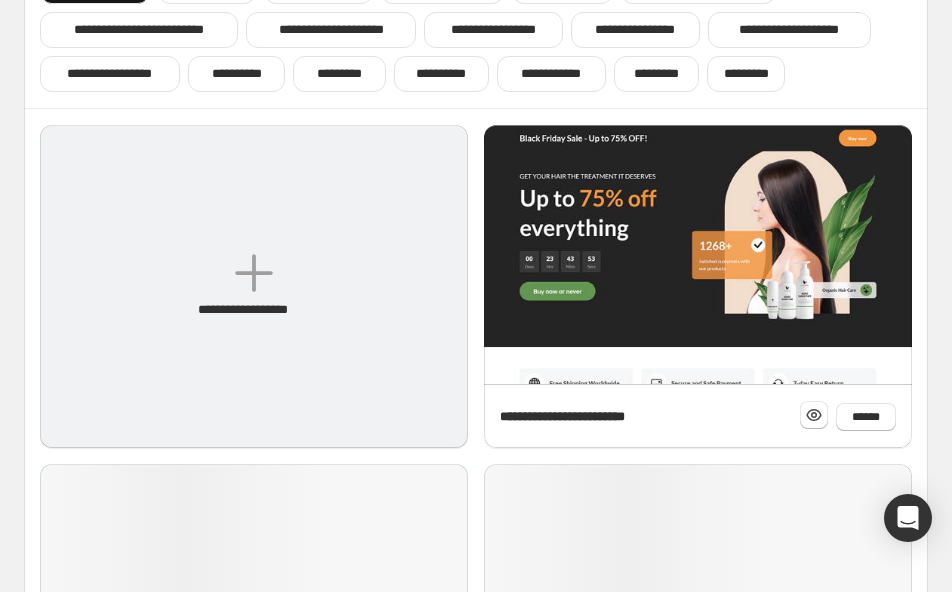 click on "**********" at bounding box center [254, 286] 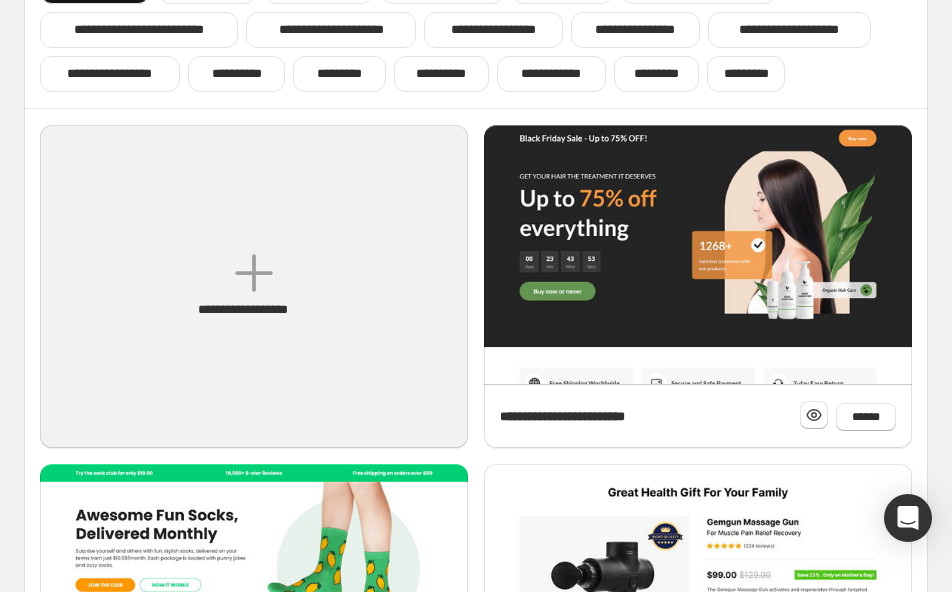 scroll, scrollTop: 0, scrollLeft: 0, axis: both 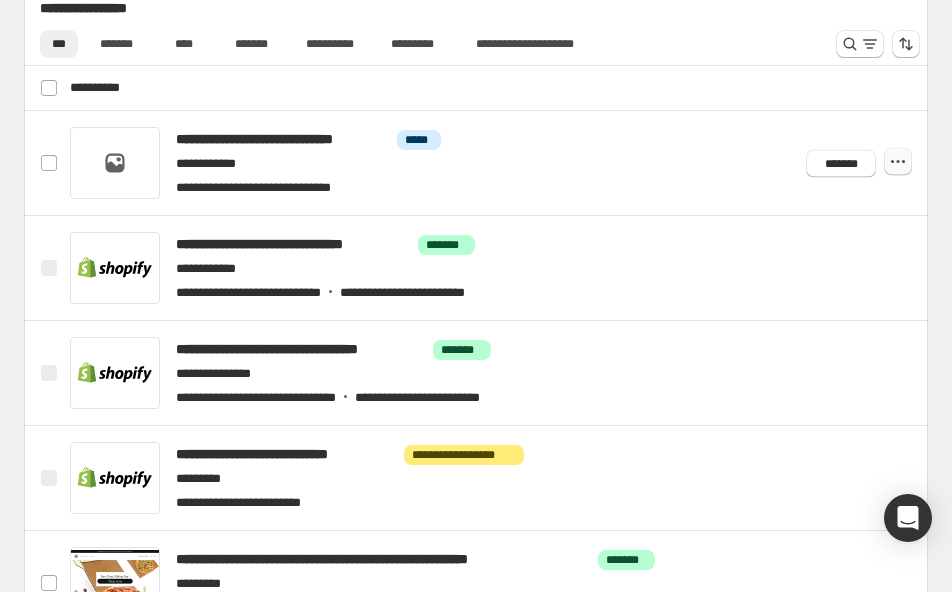 click 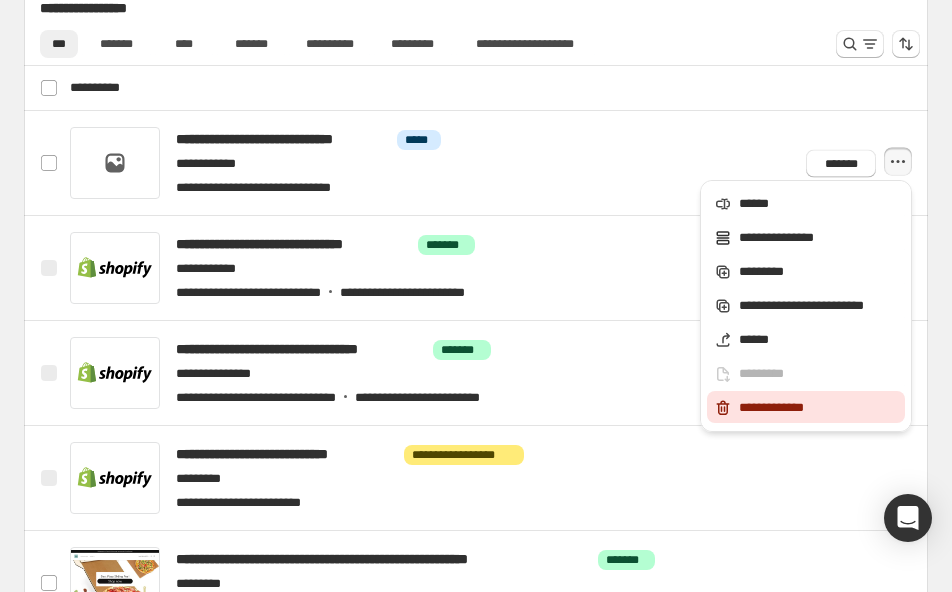click on "**********" at bounding box center [819, 408] 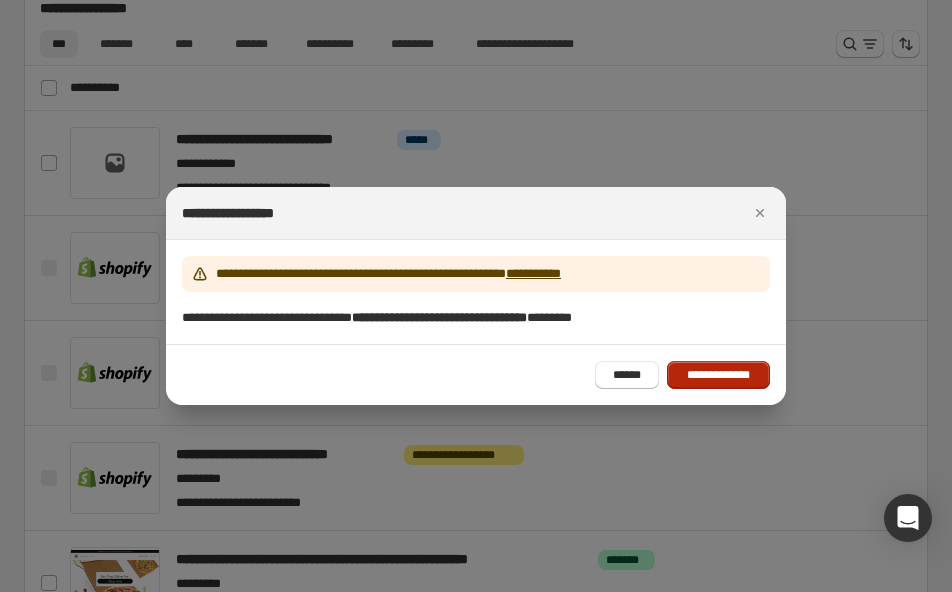 click on "**********" at bounding box center (718, 375) 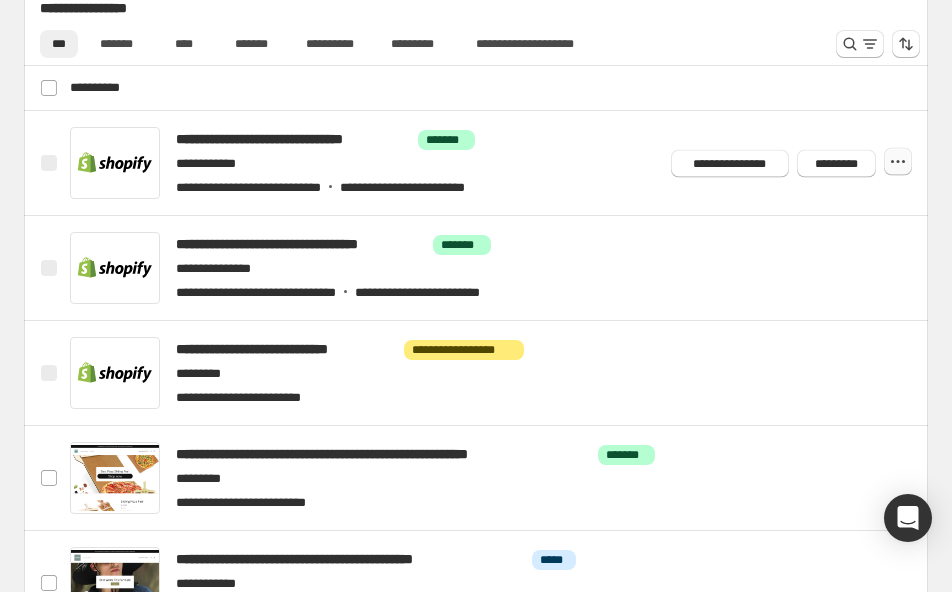 click 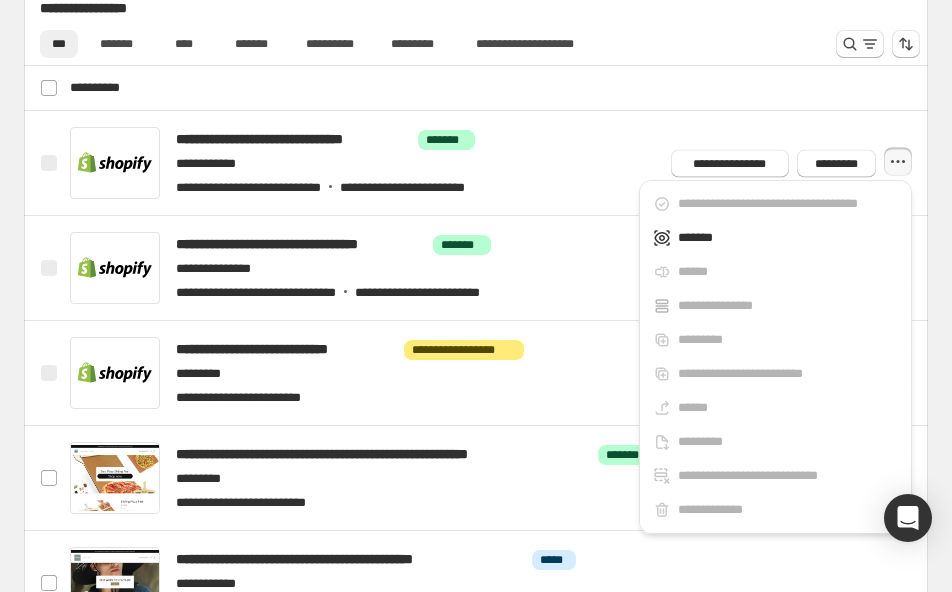 click on "**********" at bounding box center [493, 88] 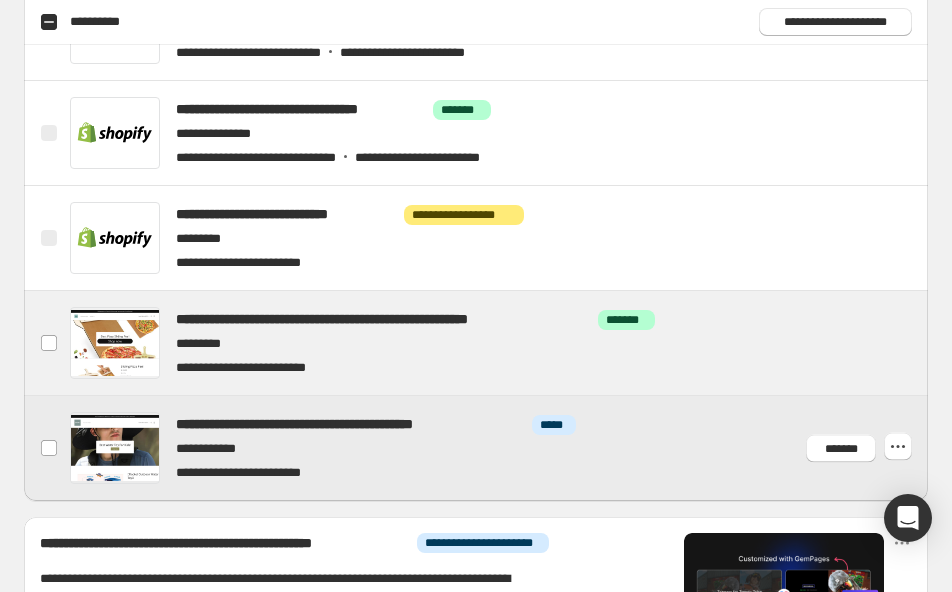 scroll, scrollTop: 854, scrollLeft: 0, axis: vertical 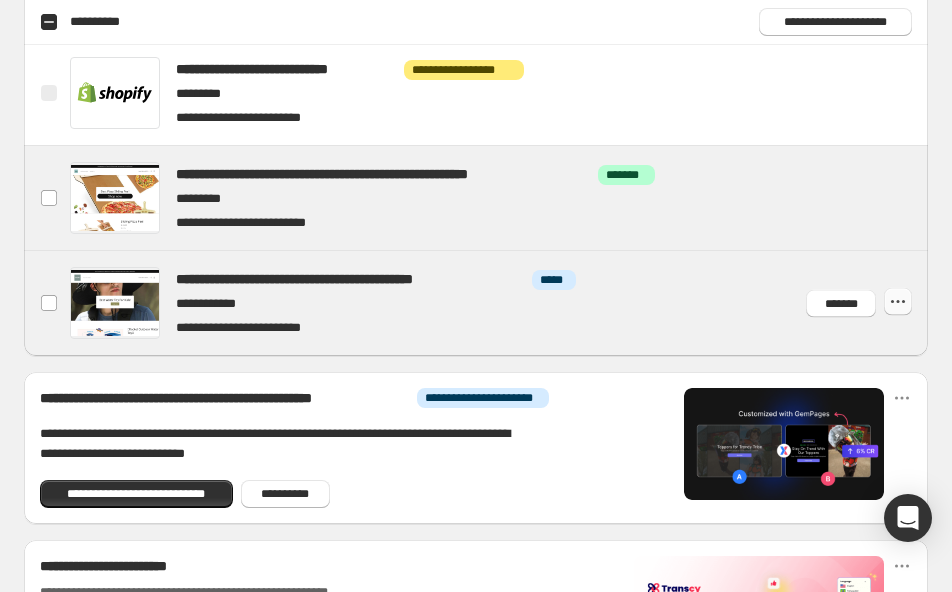 click 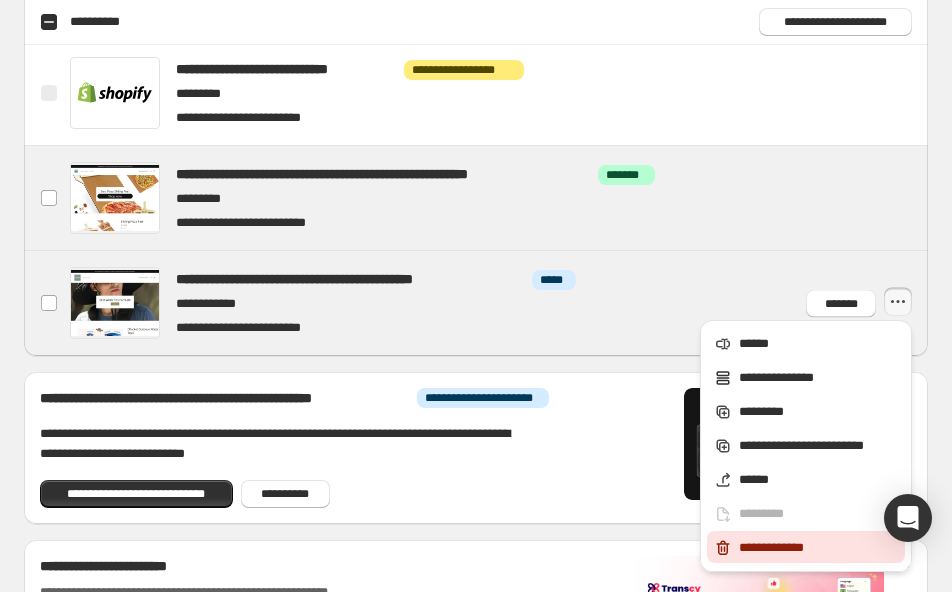 click on "**********" at bounding box center (806, 547) 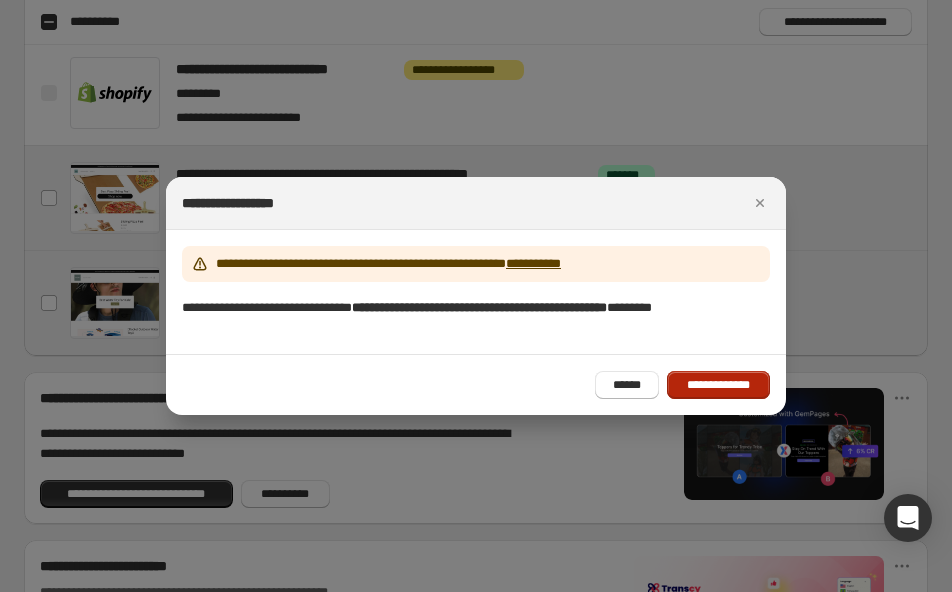click on "**********" at bounding box center (718, 385) 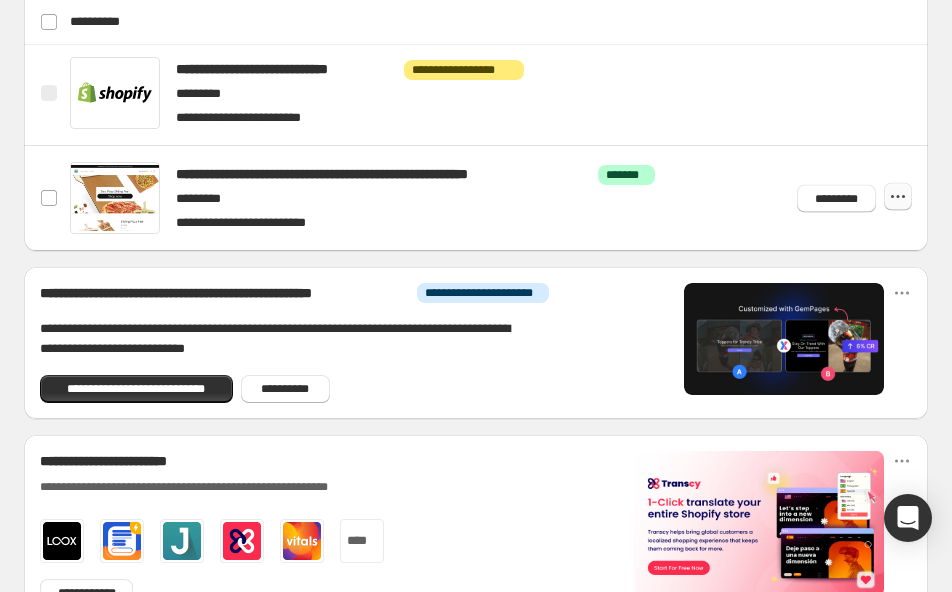click 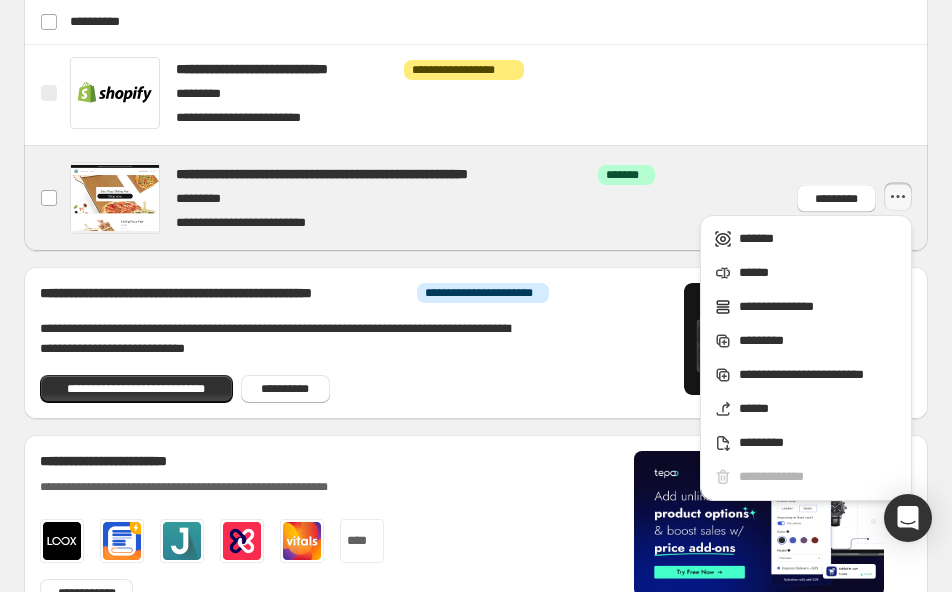 click at bounding box center [498, 198] 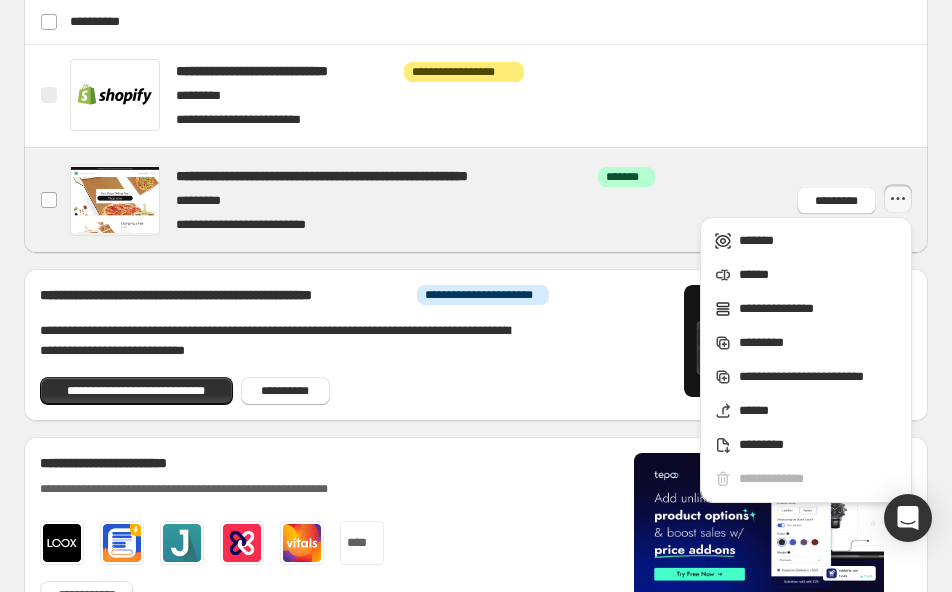 scroll, scrollTop: 521, scrollLeft: 0, axis: vertical 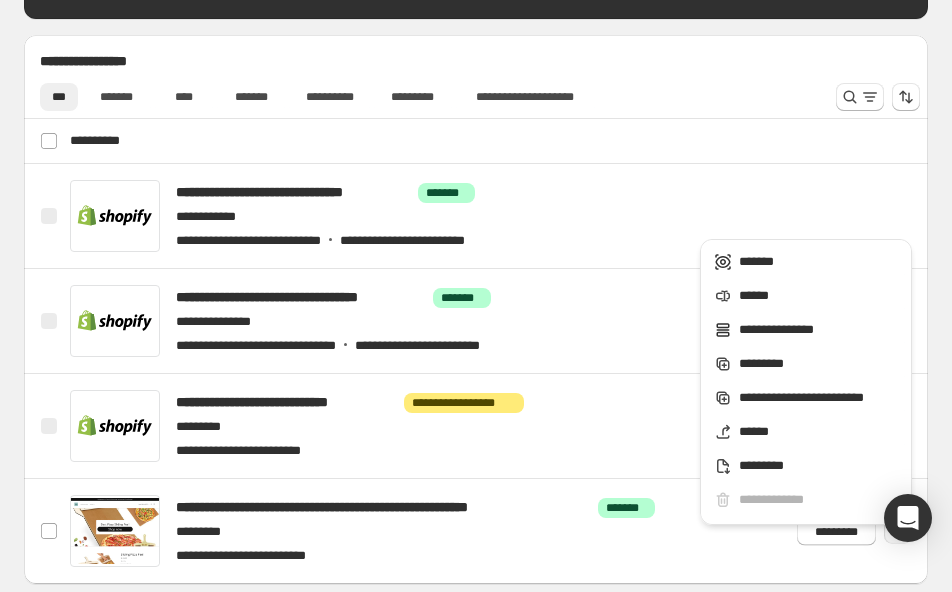 click on "**********" at bounding box center (476, 97) 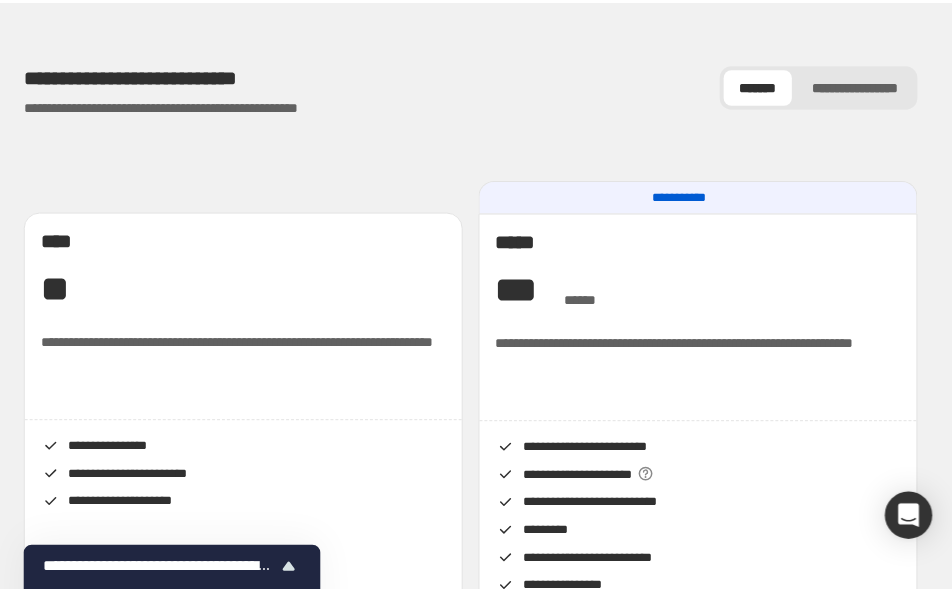 scroll, scrollTop: 0, scrollLeft: 0, axis: both 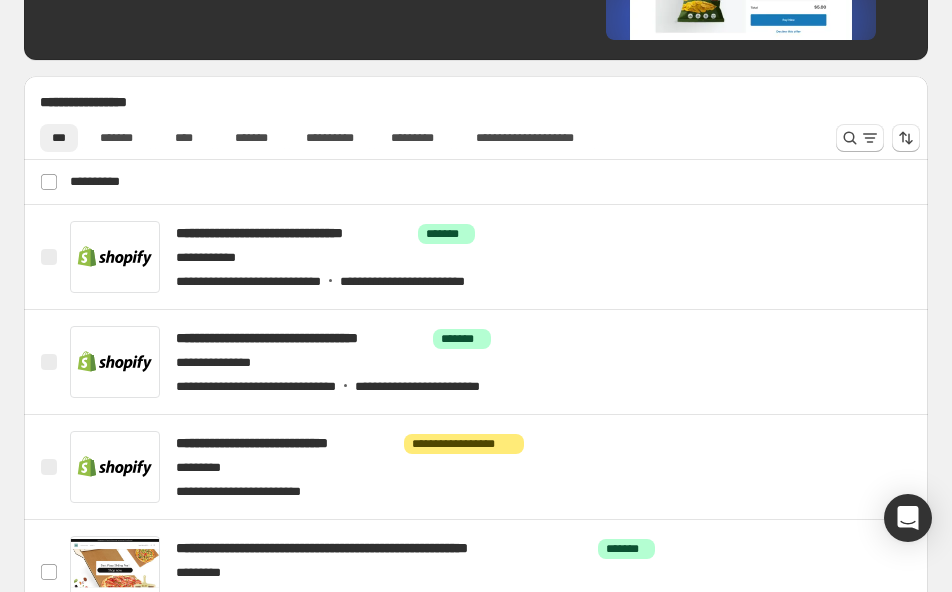 click on "**********" at bounding box center [478, 182] 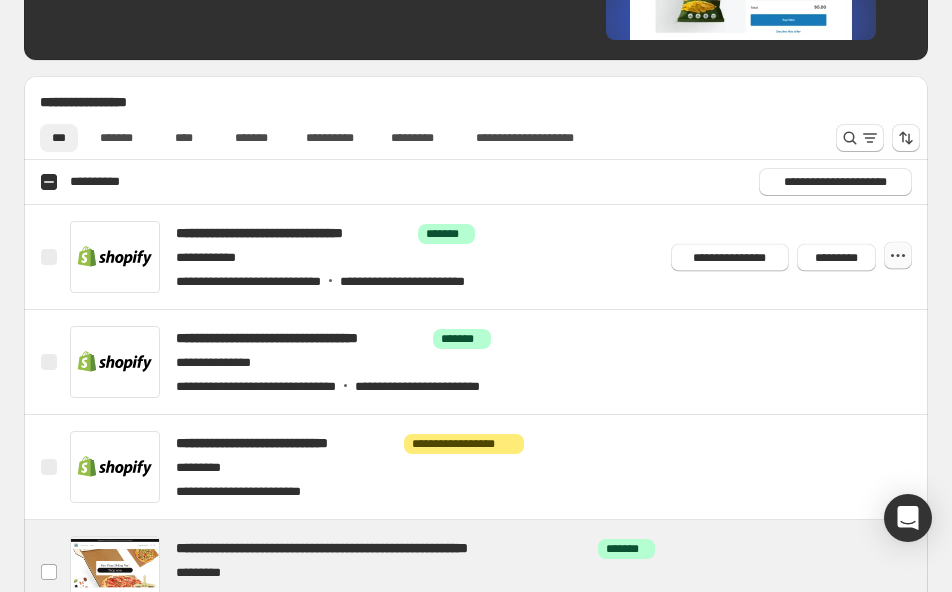 click at bounding box center (898, 256) 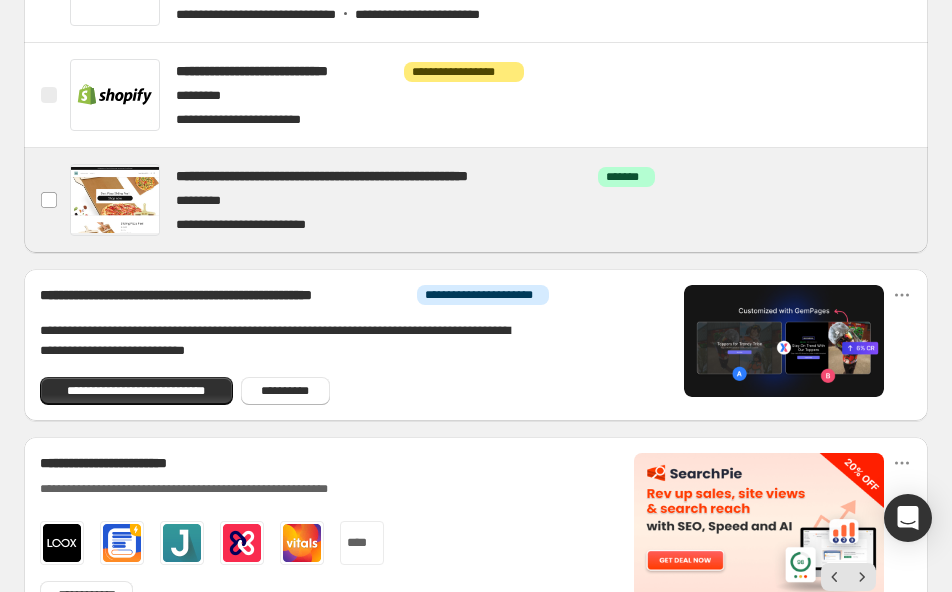 scroll, scrollTop: 495, scrollLeft: 0, axis: vertical 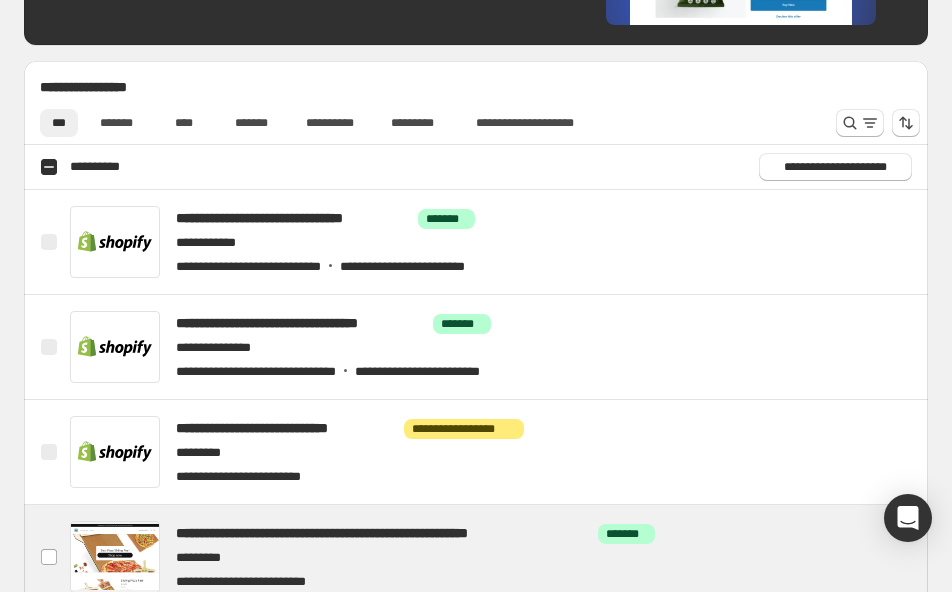 click on "**********" at bounding box center [434, 122] 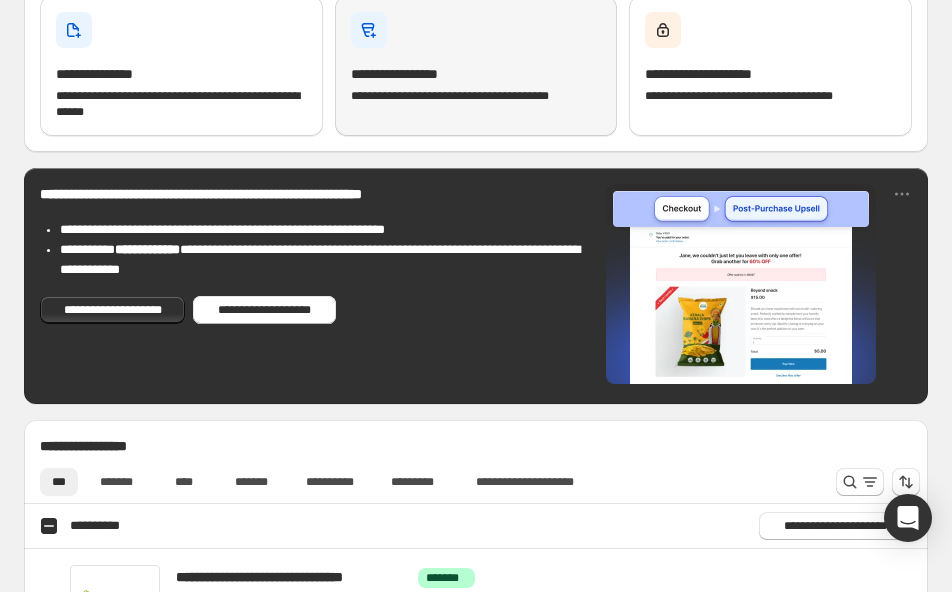 scroll, scrollTop: 631, scrollLeft: 0, axis: vertical 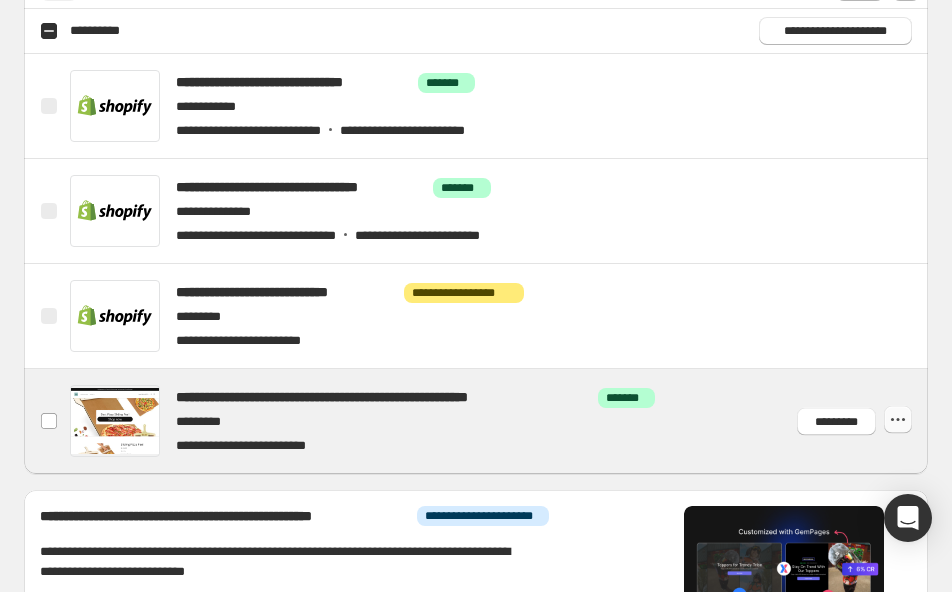 click 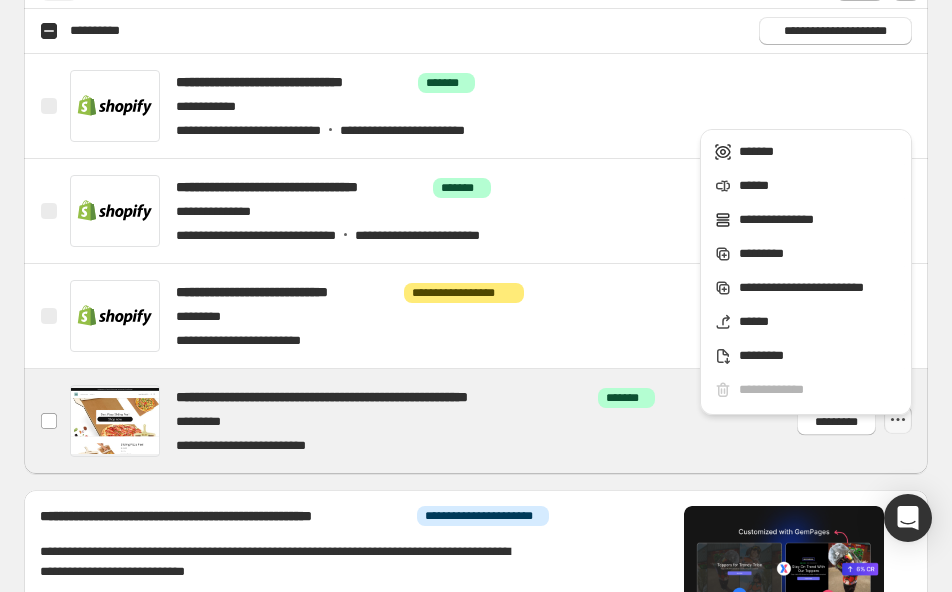 click on "**********" at bounding box center (476, 259) 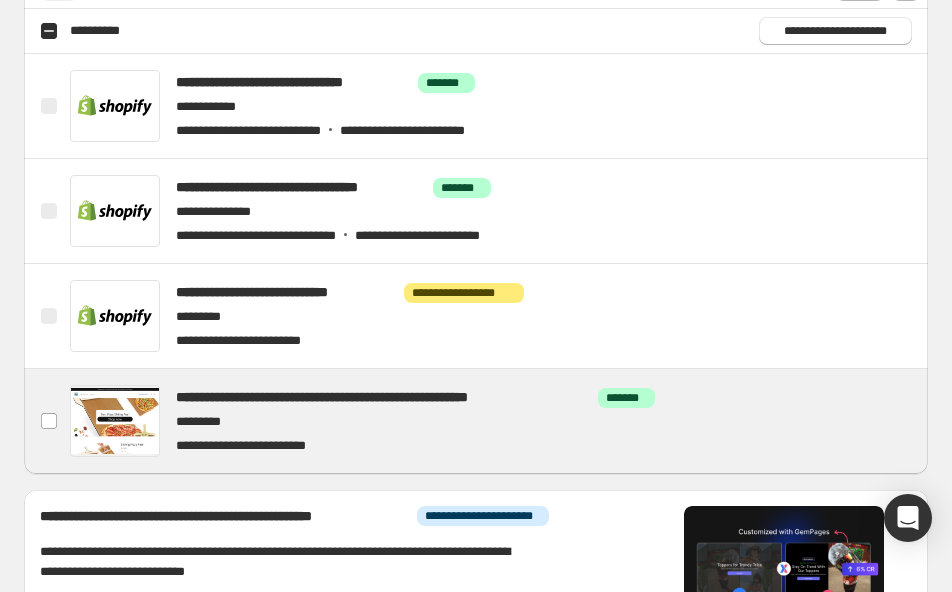 click on "**********" at bounding box center (85, 31) 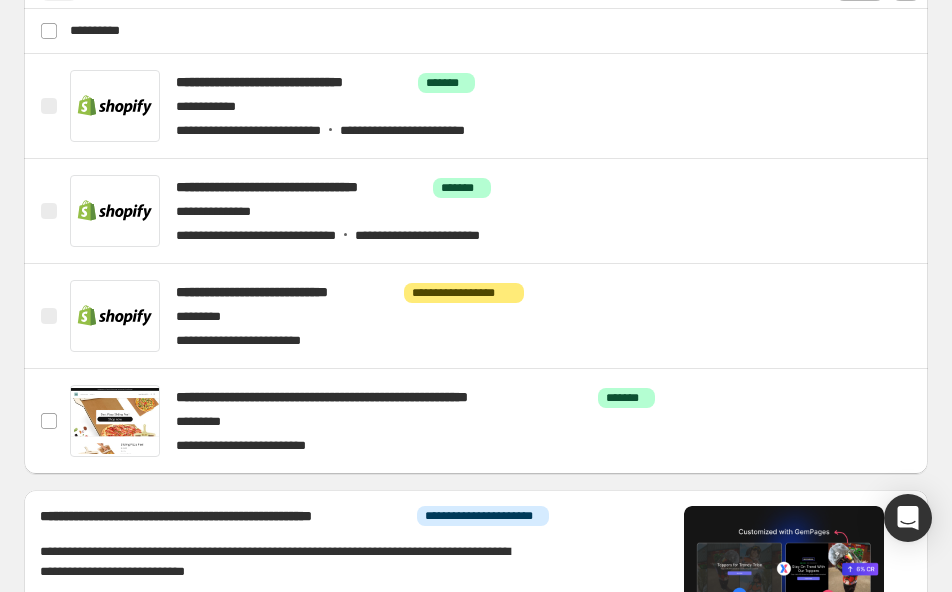 click on "**********" at bounding box center [478, 31] 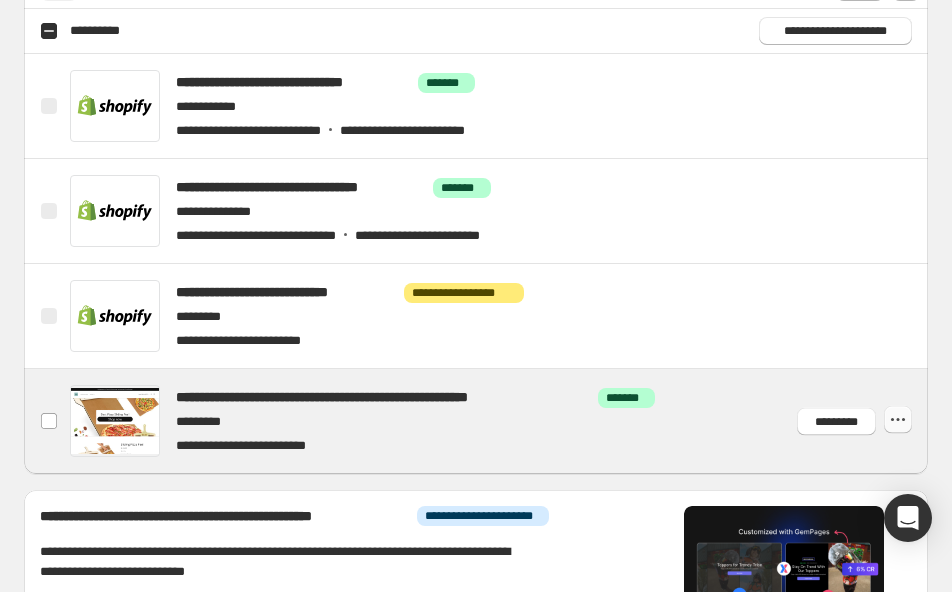 click 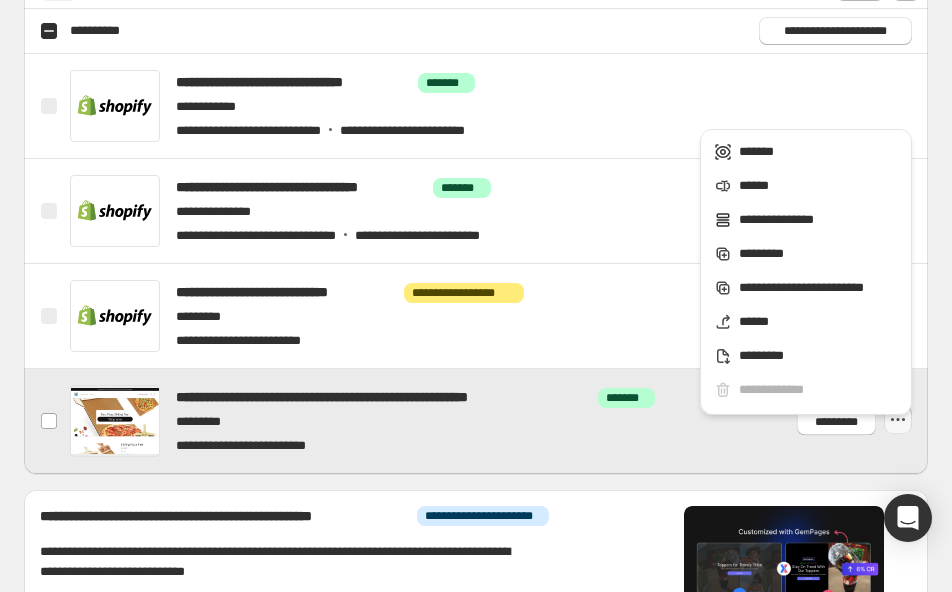 click at bounding box center (498, 421) 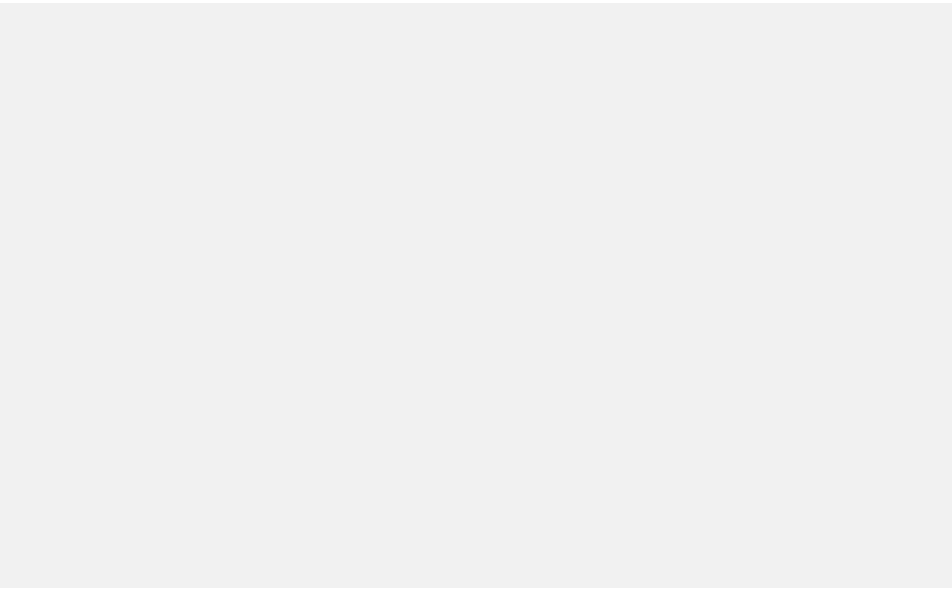 scroll, scrollTop: 0, scrollLeft: 0, axis: both 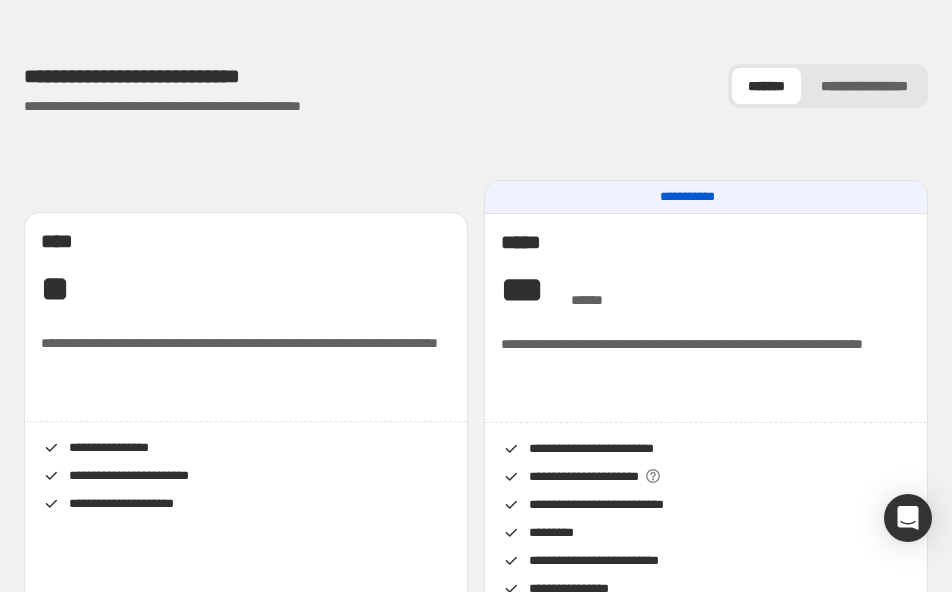 click on "**********" at bounding box center [864, 86] 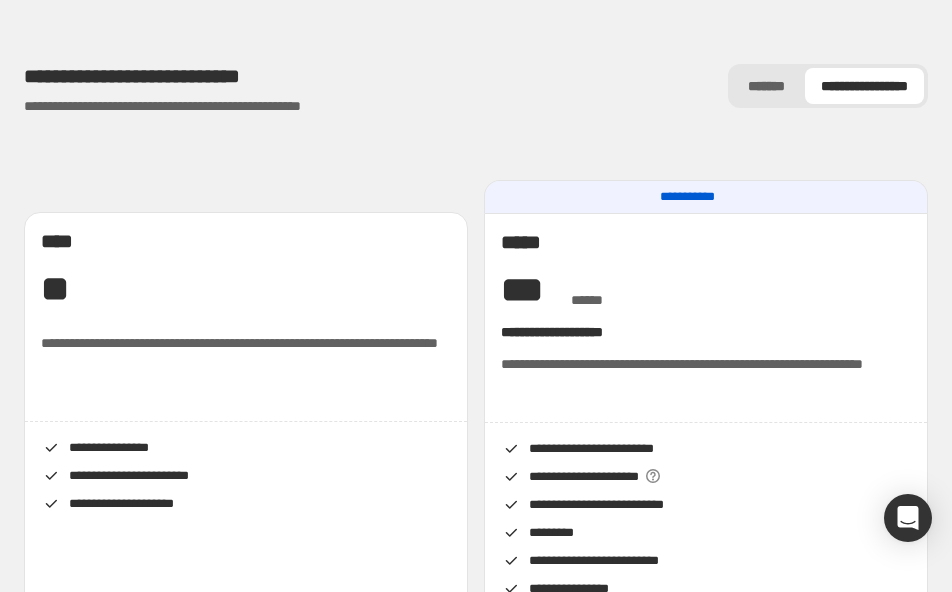 drag, startPoint x: 706, startPoint y: 84, endPoint x: 700, endPoint y: 103, distance: 19.924858 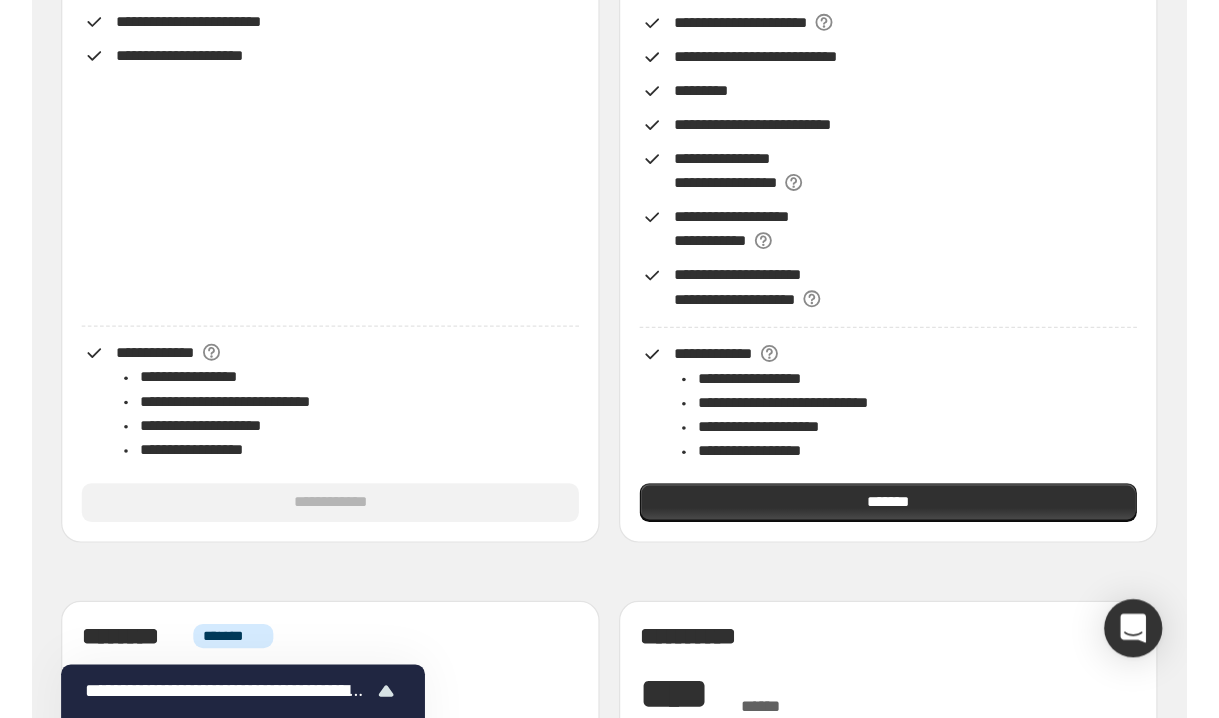 scroll, scrollTop: 541, scrollLeft: 0, axis: vertical 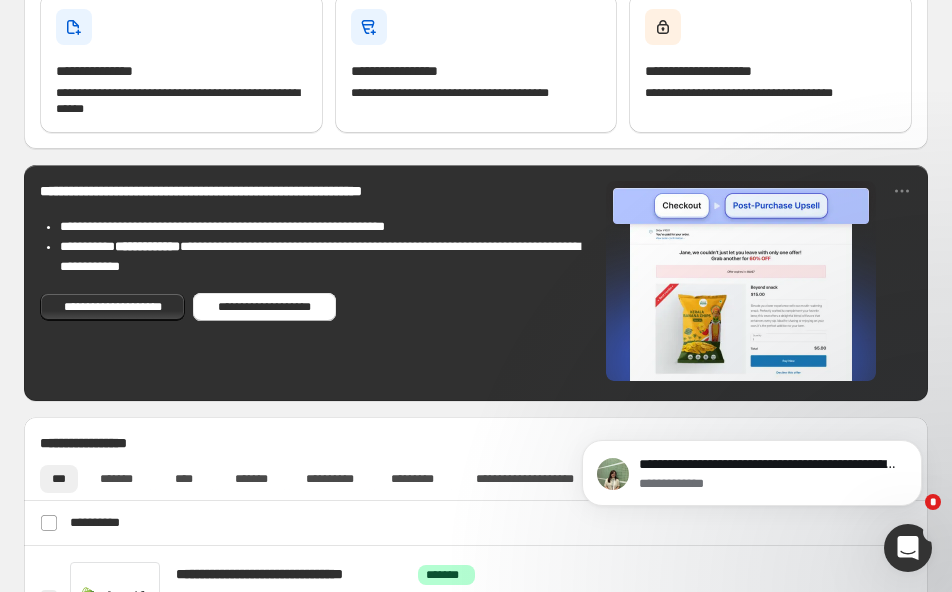 click 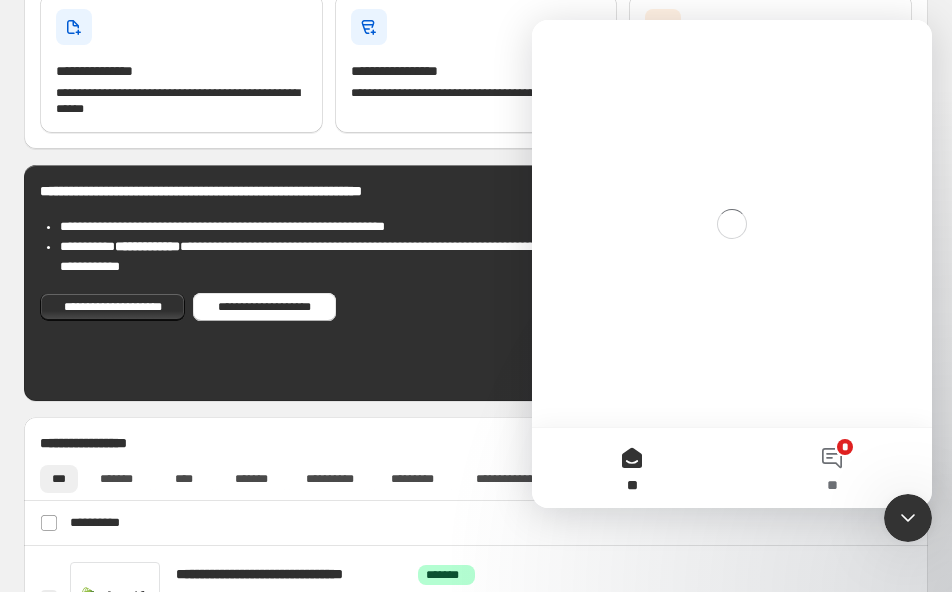 scroll, scrollTop: 0, scrollLeft: 0, axis: both 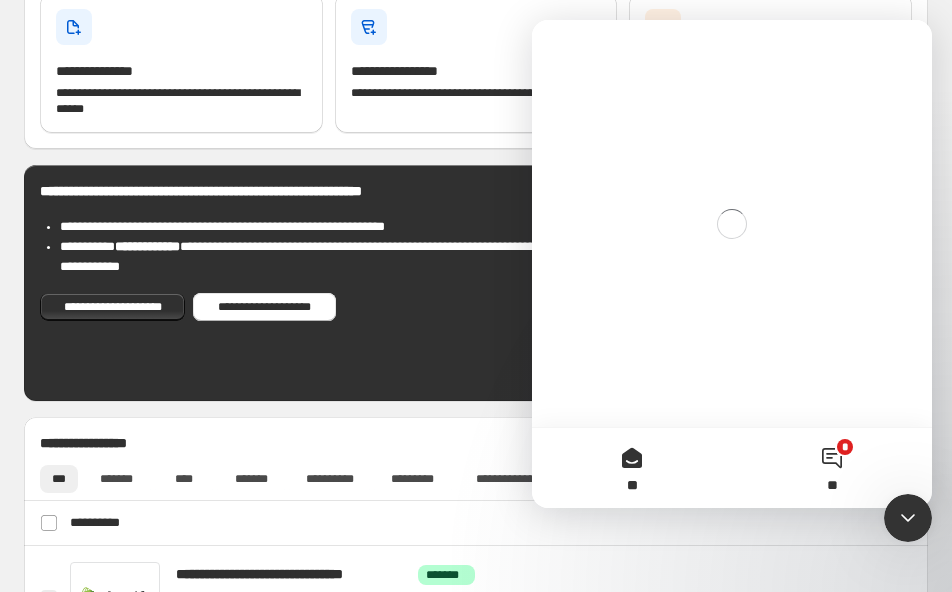 click on "* **" at bounding box center [832, 468] 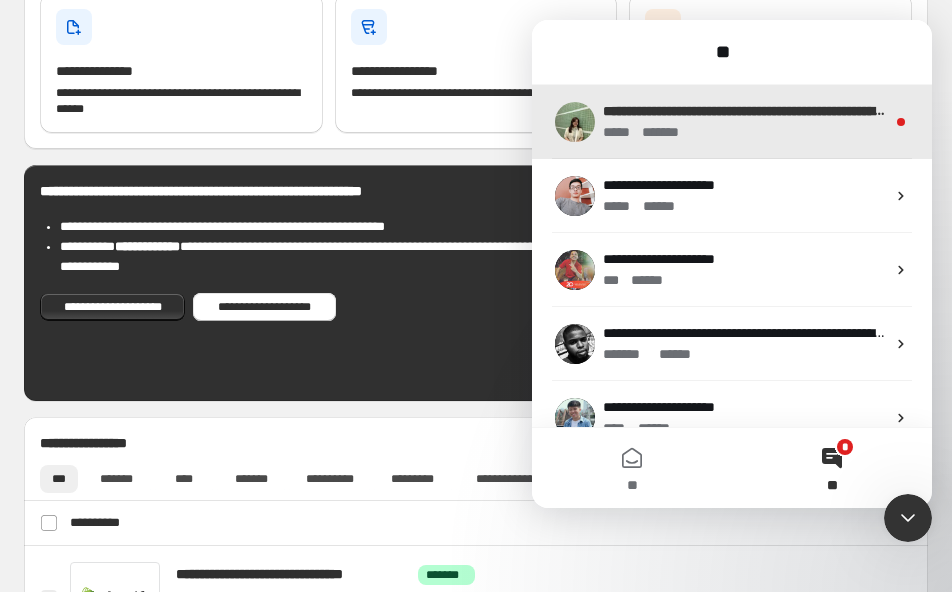 click on "[FIRST] [LAST]" at bounding box center [744, 132] 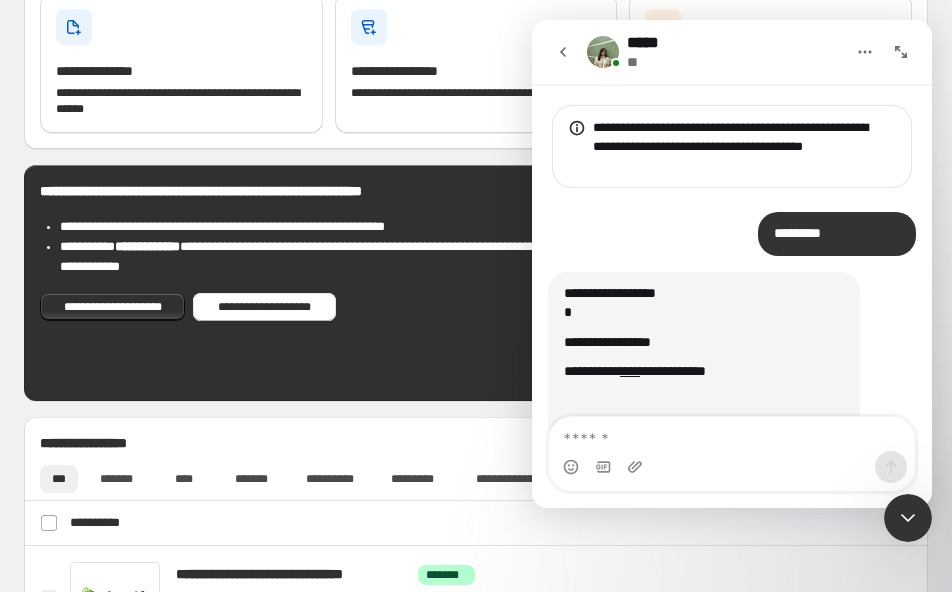 scroll, scrollTop: 3, scrollLeft: 0, axis: vertical 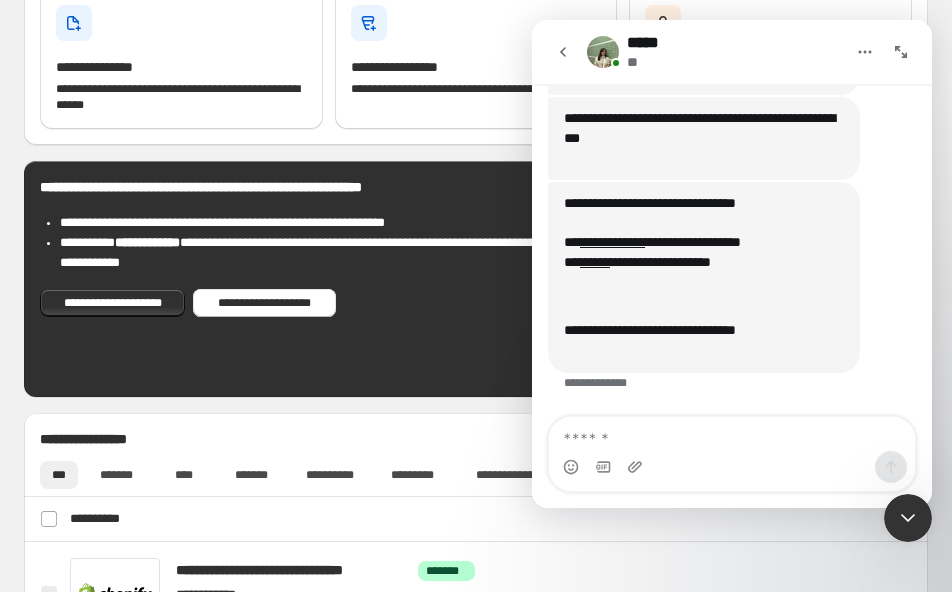 click 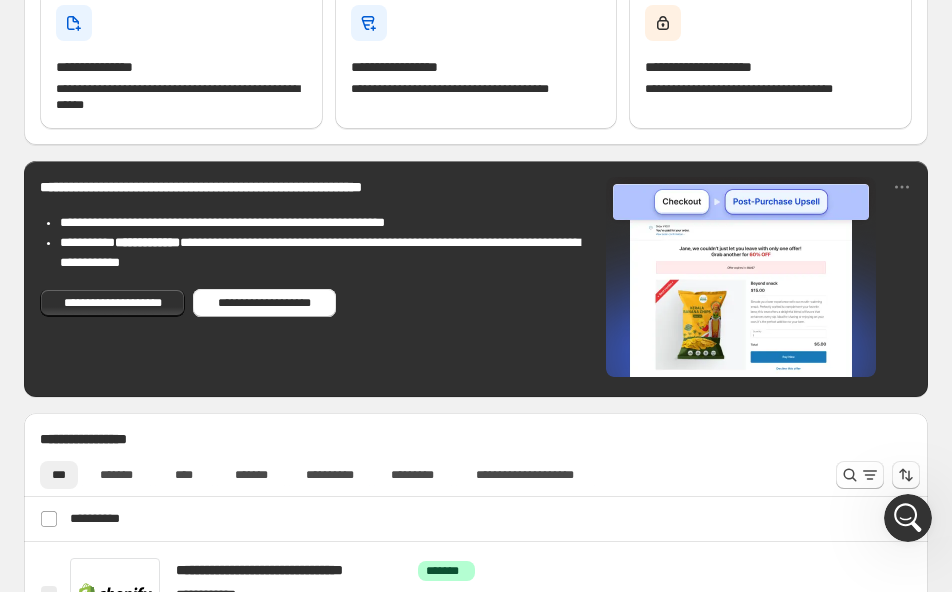 scroll, scrollTop: 0, scrollLeft: 0, axis: both 